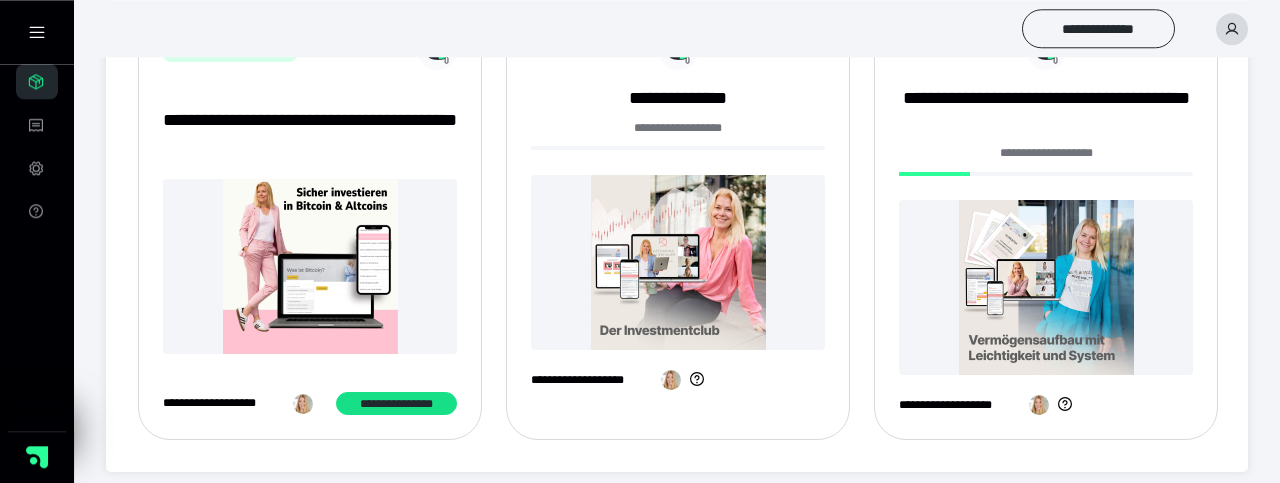 scroll, scrollTop: 322, scrollLeft: 0, axis: vertical 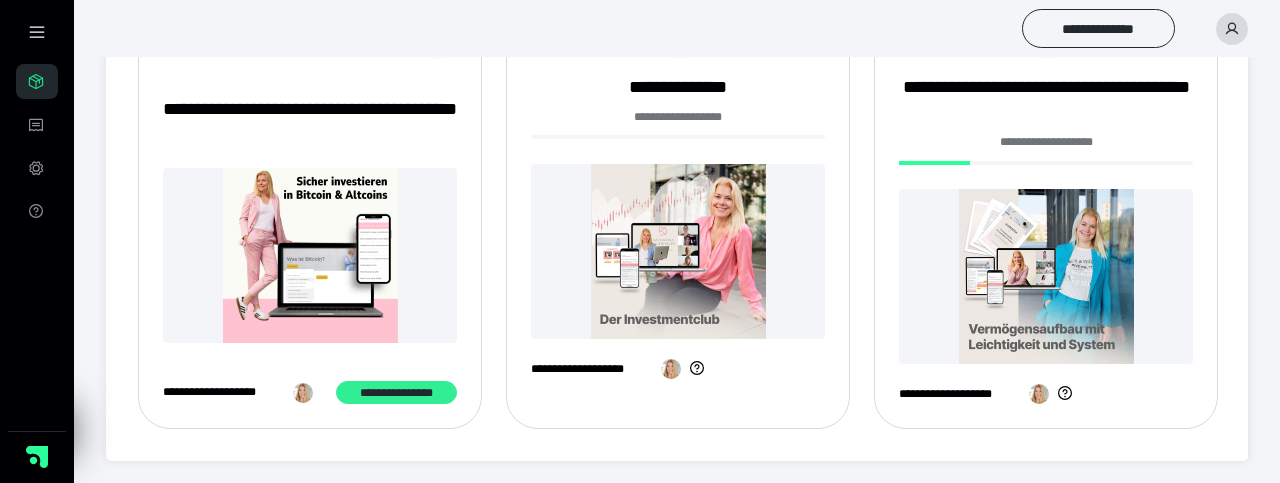 click on "**********" at bounding box center (396, 392) 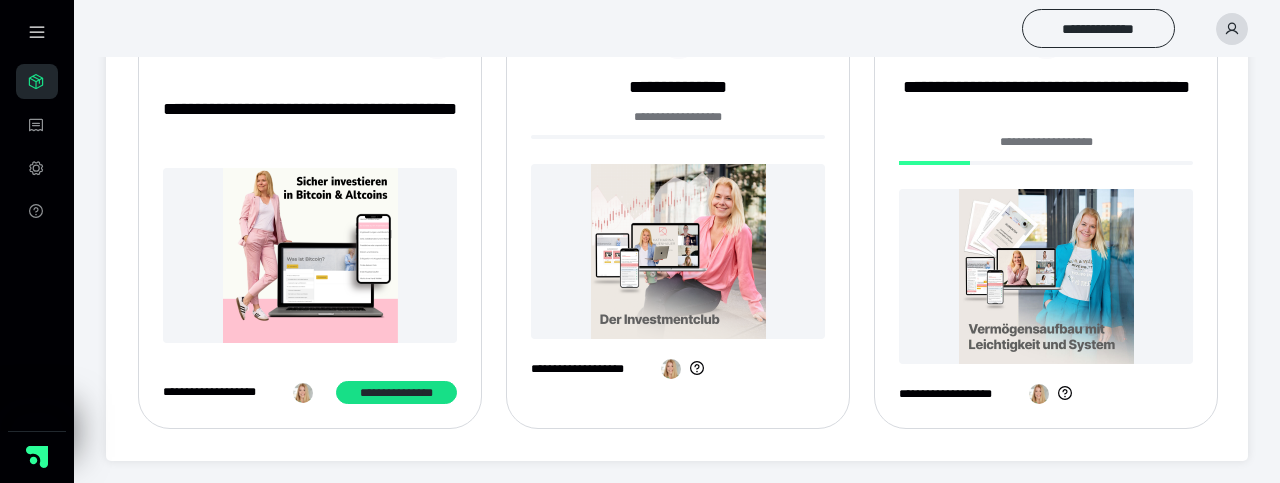 click at bounding box center [671, 369] 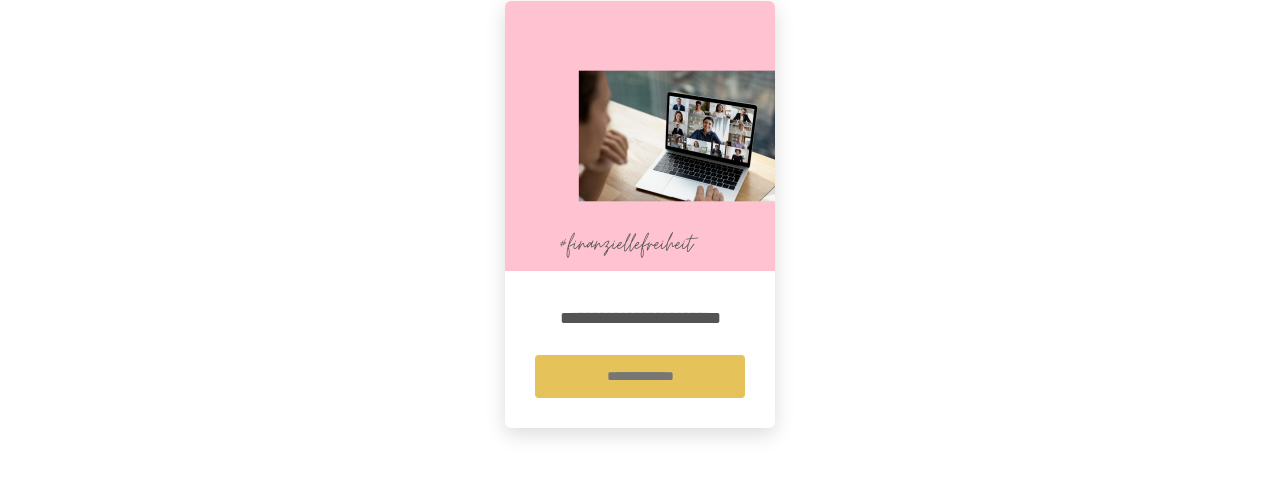 scroll, scrollTop: 524, scrollLeft: 0, axis: vertical 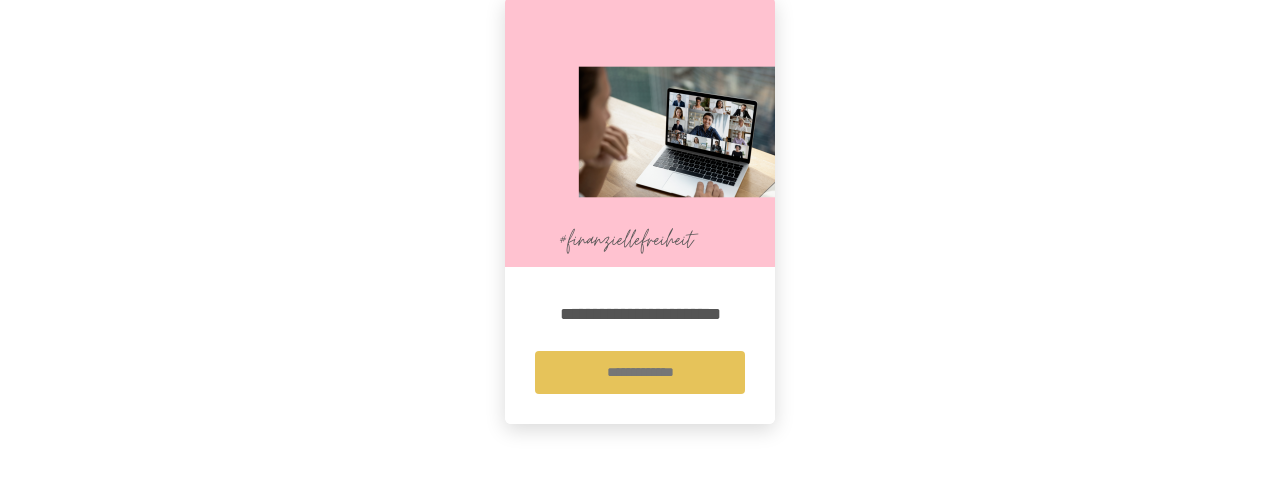 click on "**********" at bounding box center [640, 372] 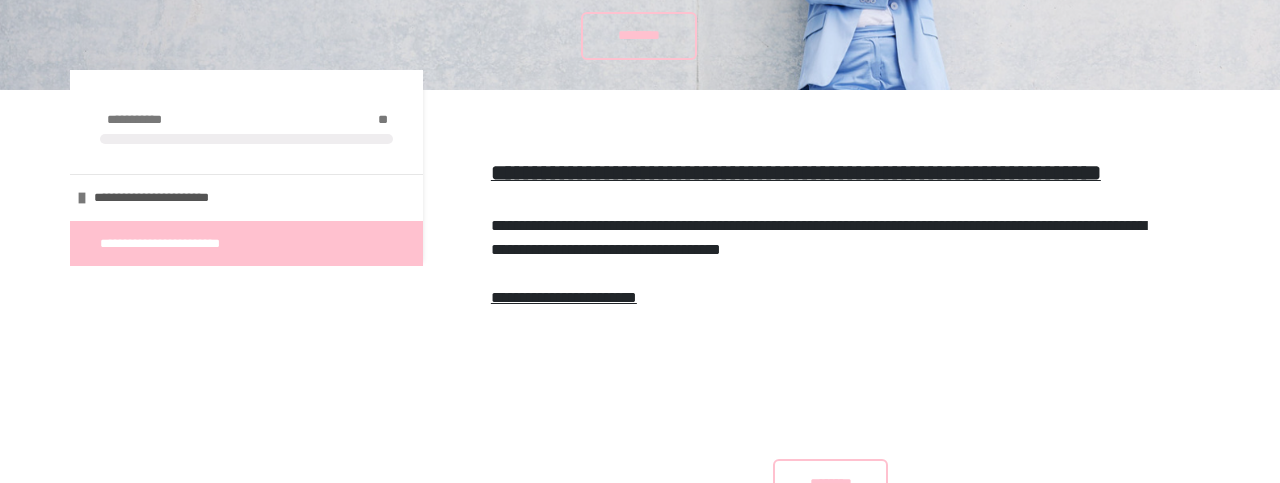 scroll, scrollTop: 312, scrollLeft: 0, axis: vertical 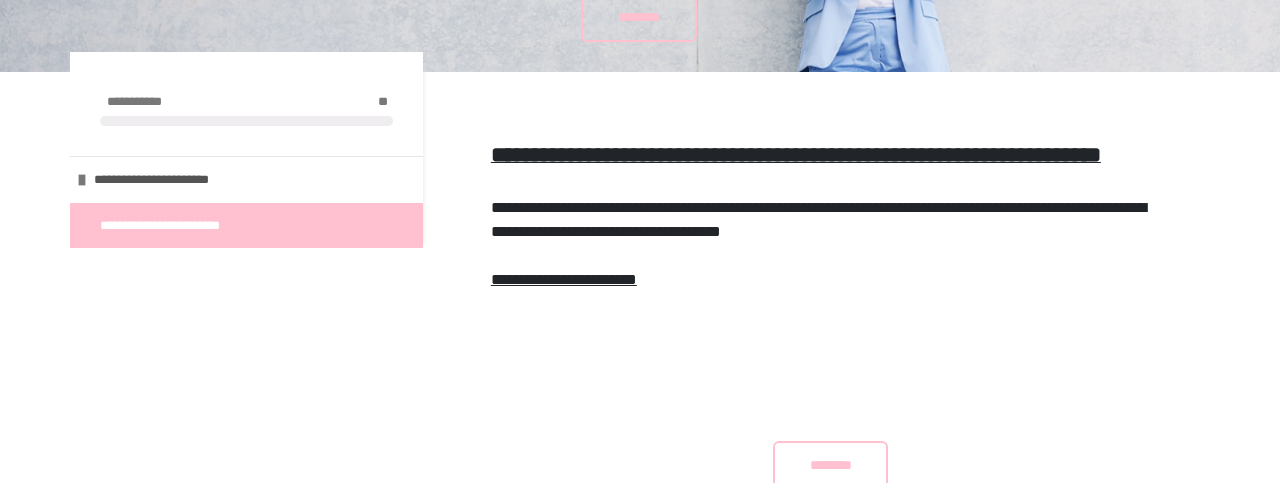 click on "**********" at bounding box center [181, 226] 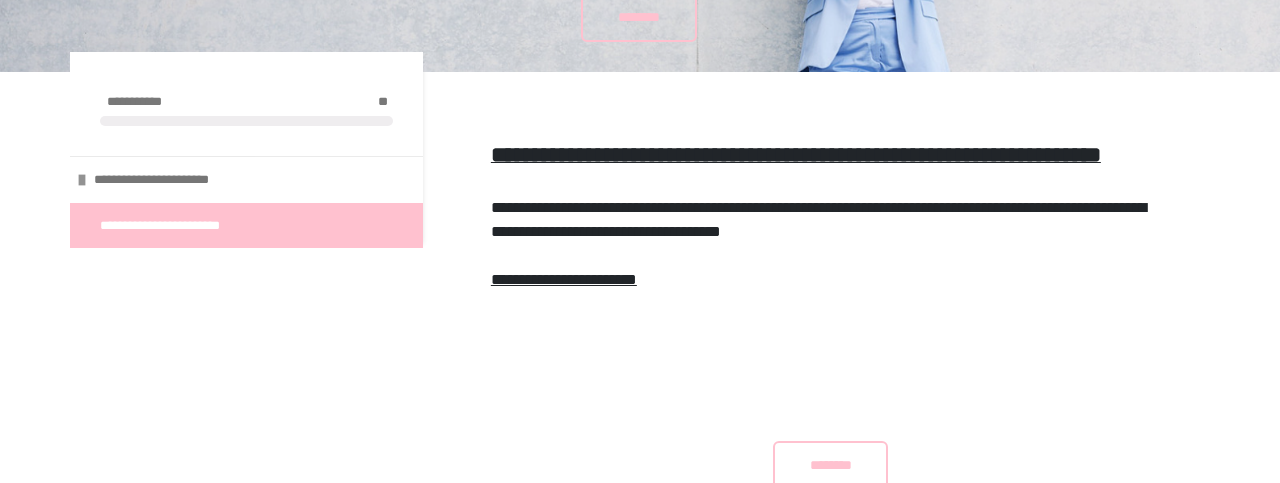 click on "**********" at bounding box center (246, 179) 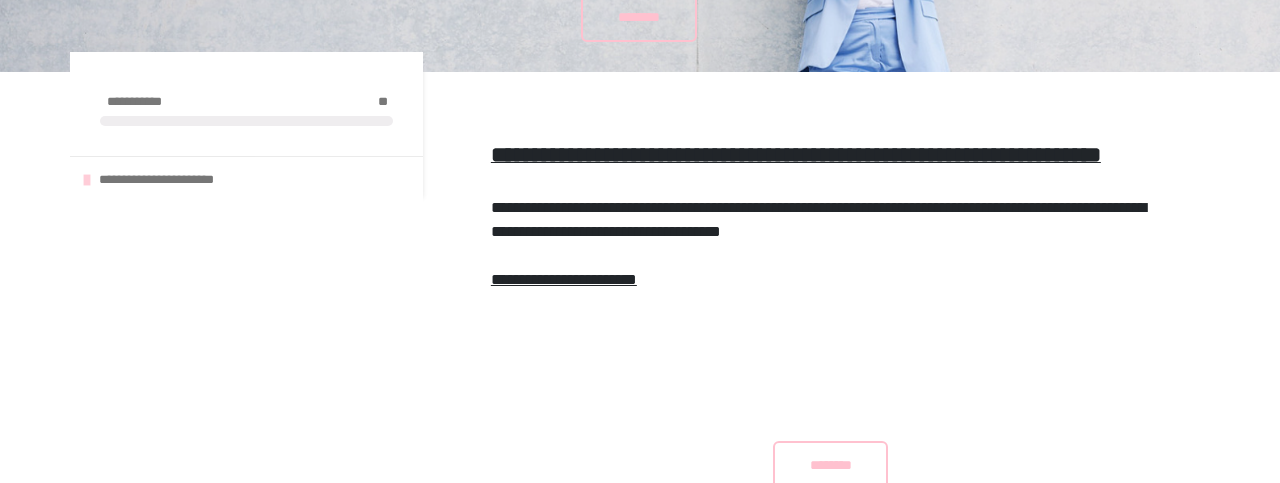 click on "**********" at bounding box center (177, 180) 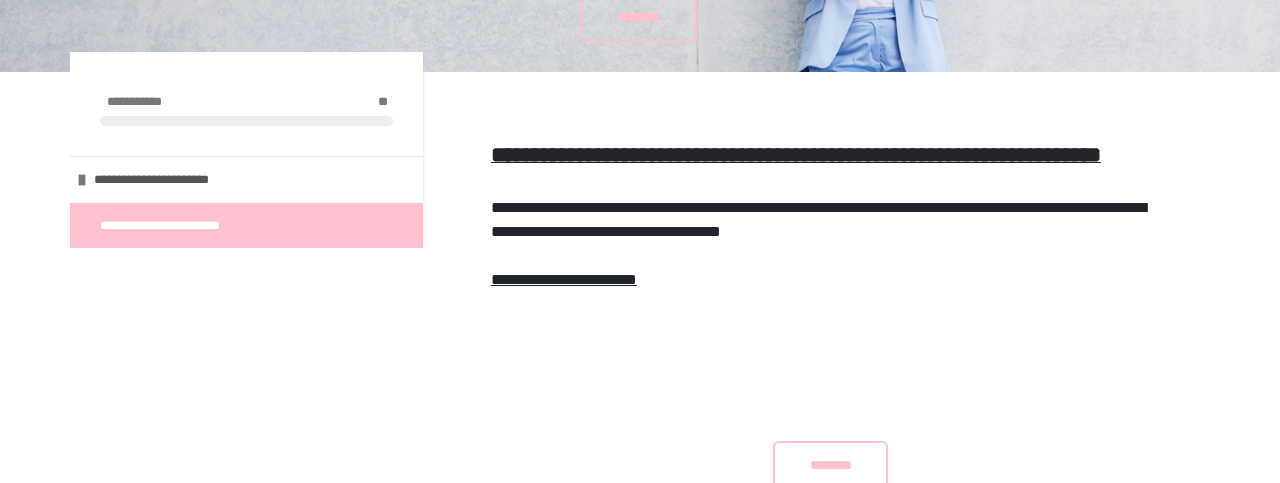 click on "**********" at bounding box center [181, 226] 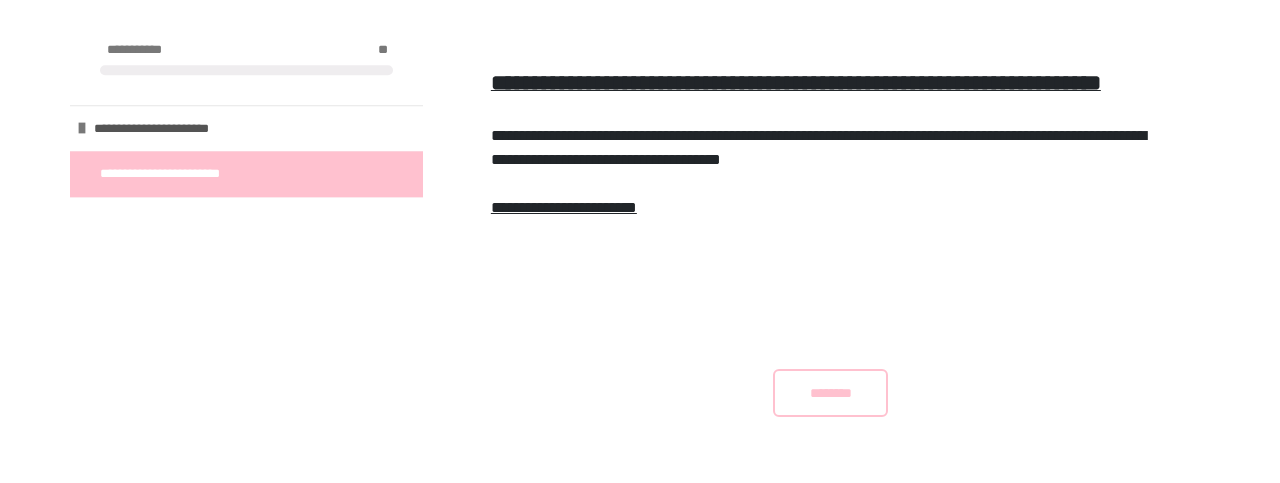 scroll, scrollTop: 443, scrollLeft: 0, axis: vertical 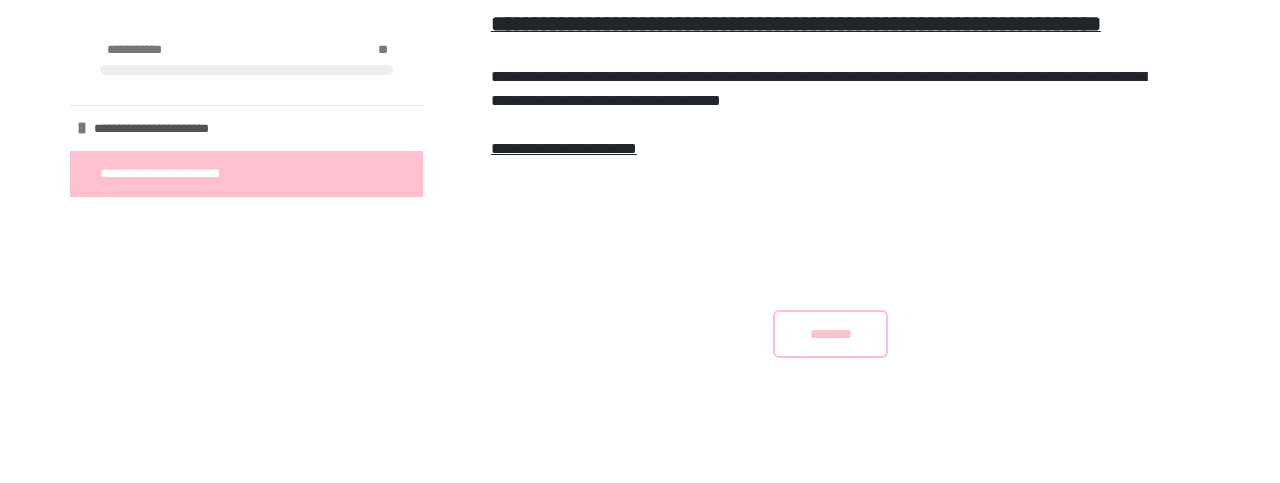 click on "**********" at bounding box center (564, 148) 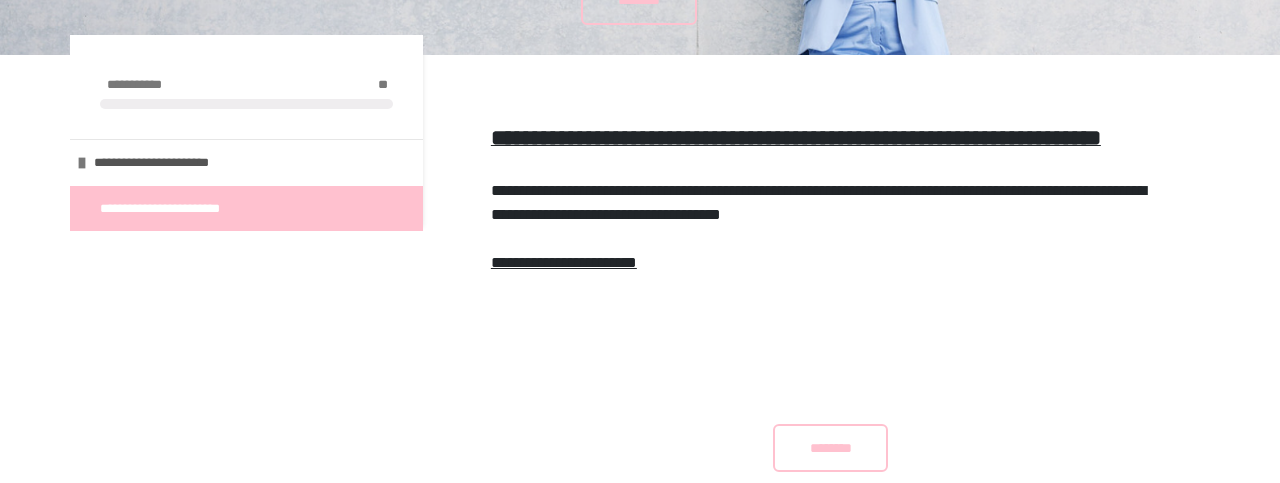 scroll, scrollTop: 339, scrollLeft: 0, axis: vertical 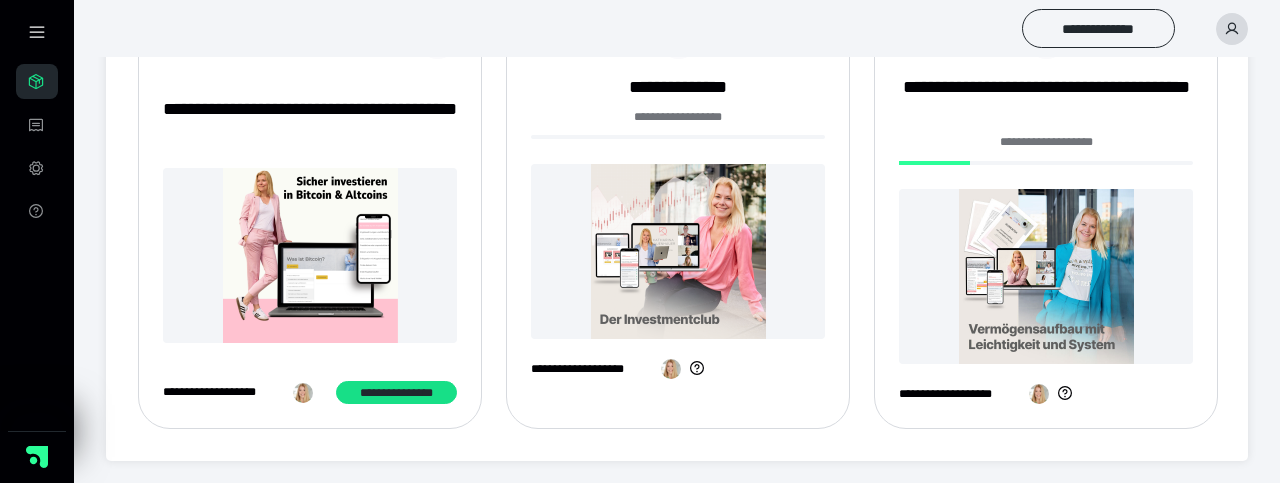 click at bounding box center (1046, 276) 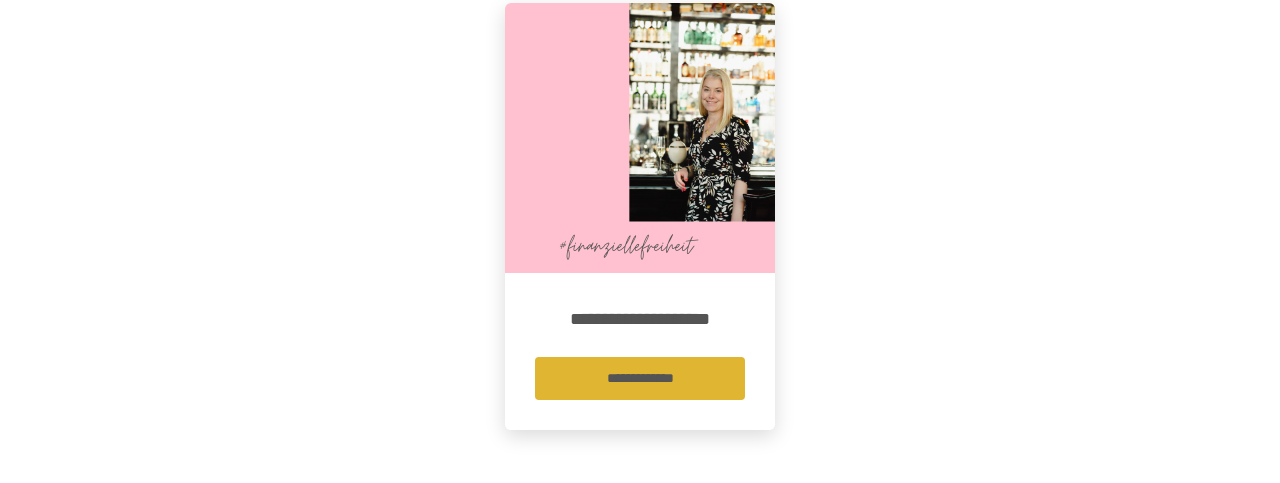 scroll, scrollTop: 3854, scrollLeft: 0, axis: vertical 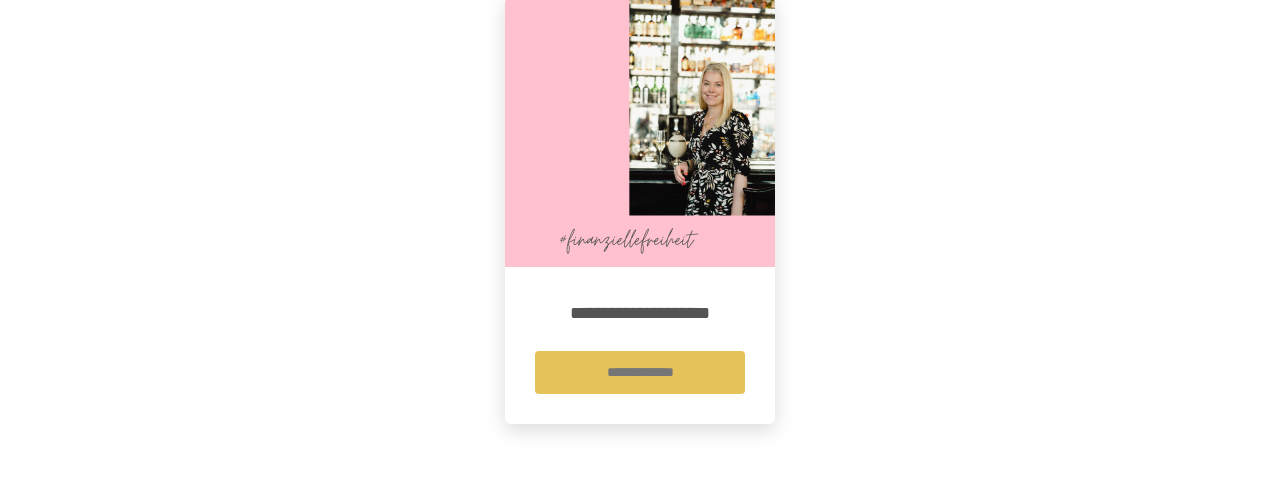 click on "**********" at bounding box center (640, 372) 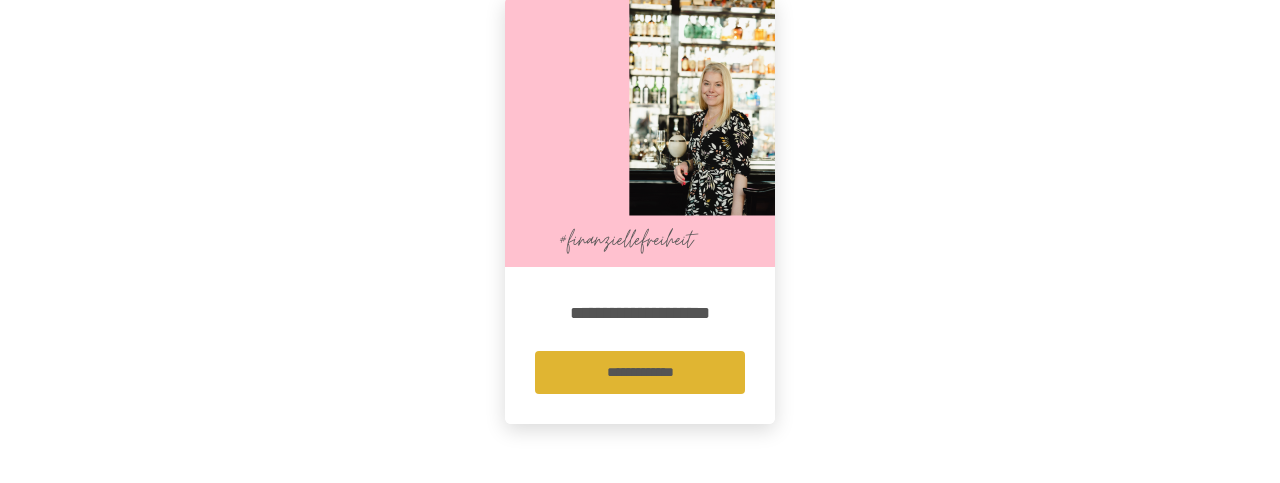 scroll, scrollTop: 0, scrollLeft: 0, axis: both 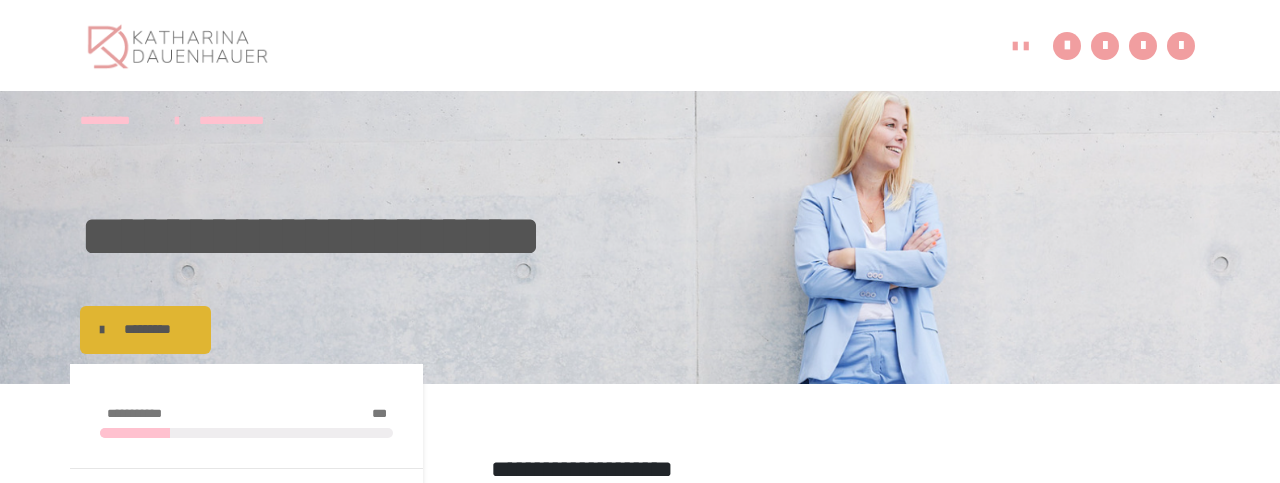 click on "*********" at bounding box center (147, 329) 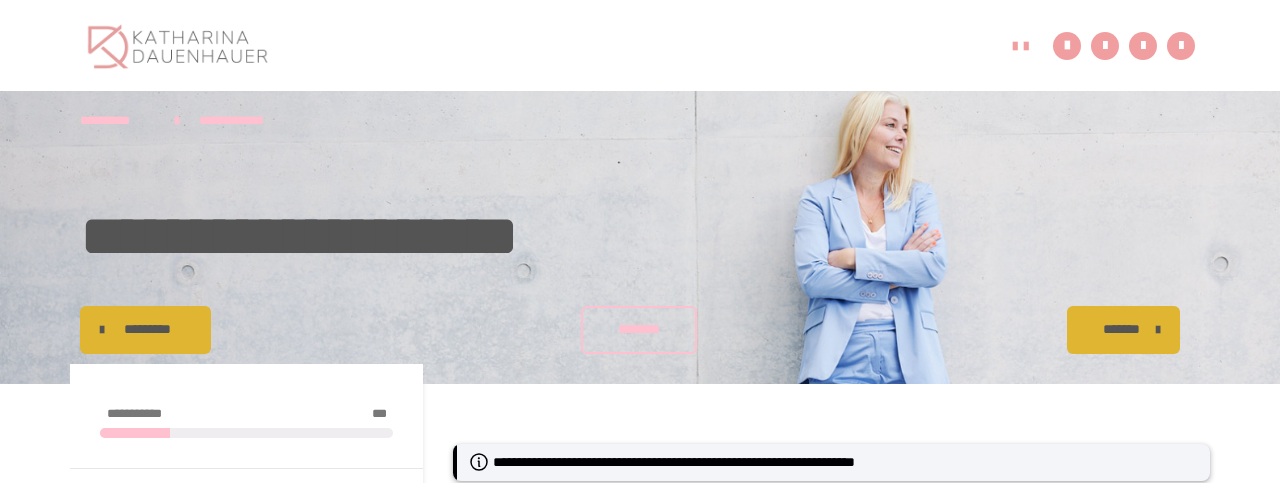 click on "*********" at bounding box center [145, 330] 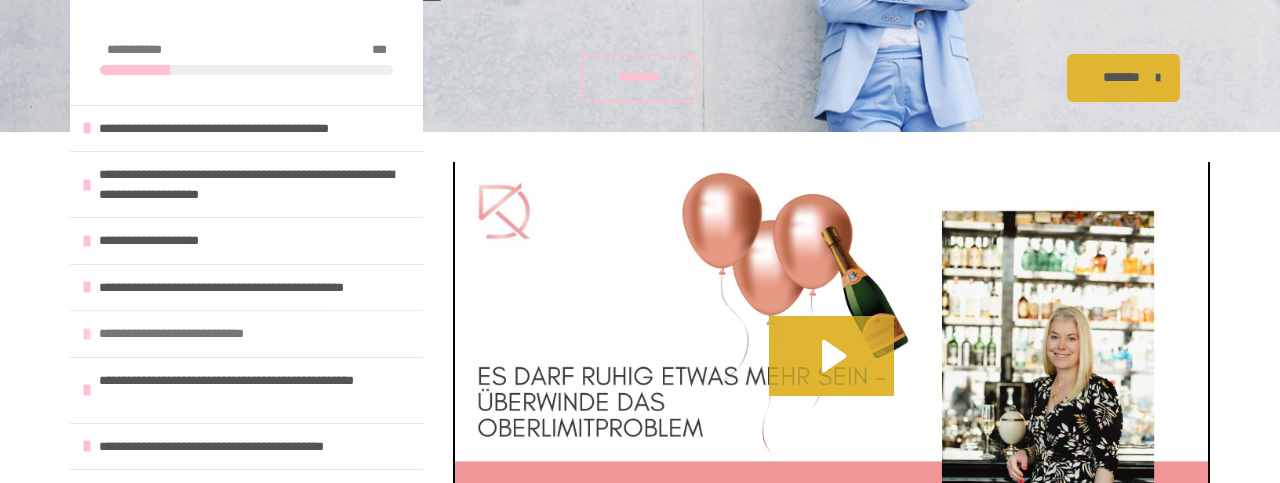 scroll, scrollTop: 552, scrollLeft: 0, axis: vertical 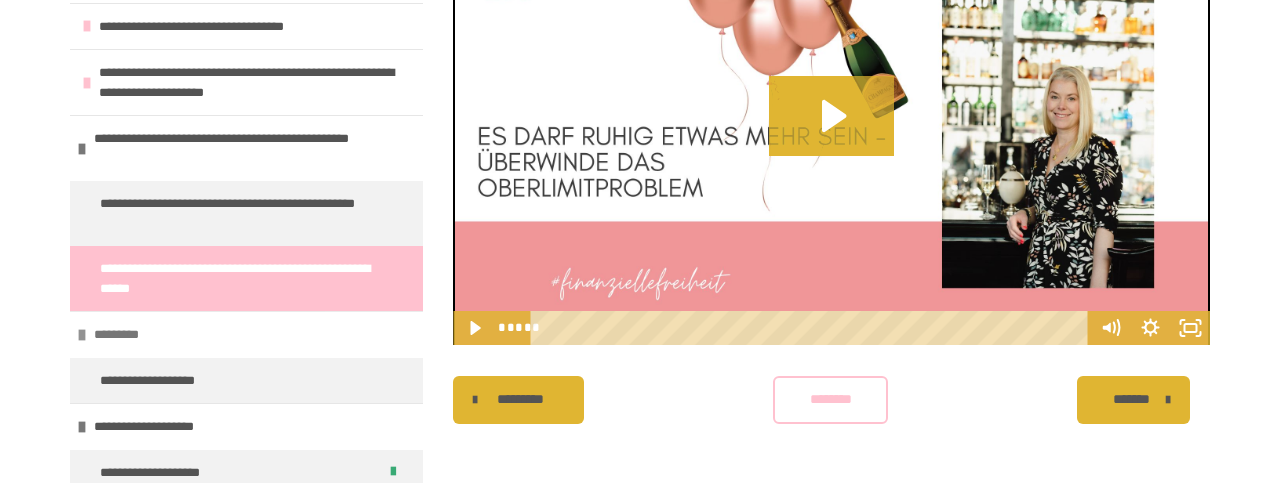 click on "*********" at bounding box center (246, 334) 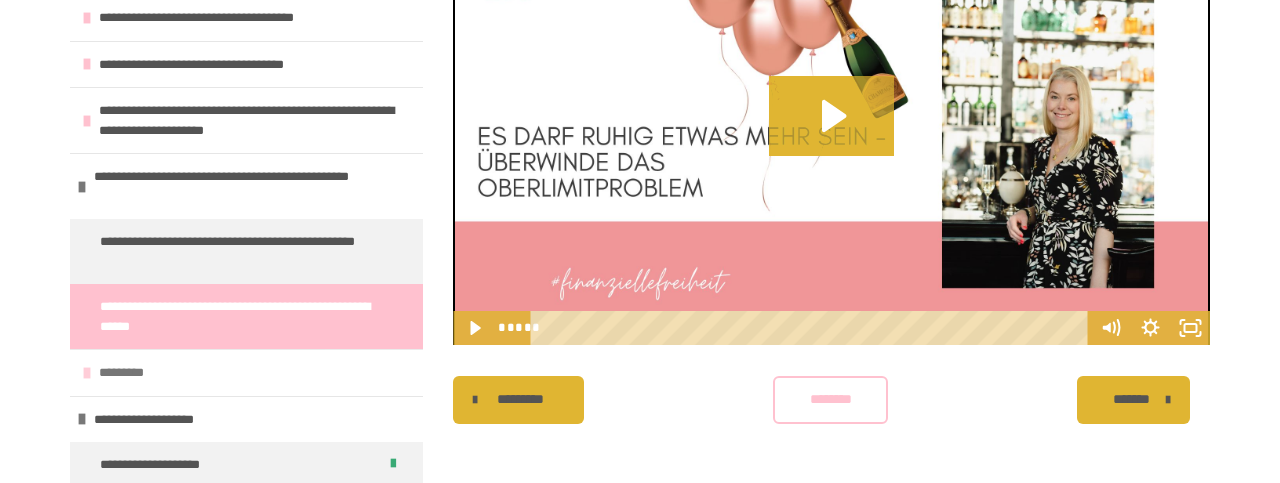 scroll, scrollTop: 863, scrollLeft: 0, axis: vertical 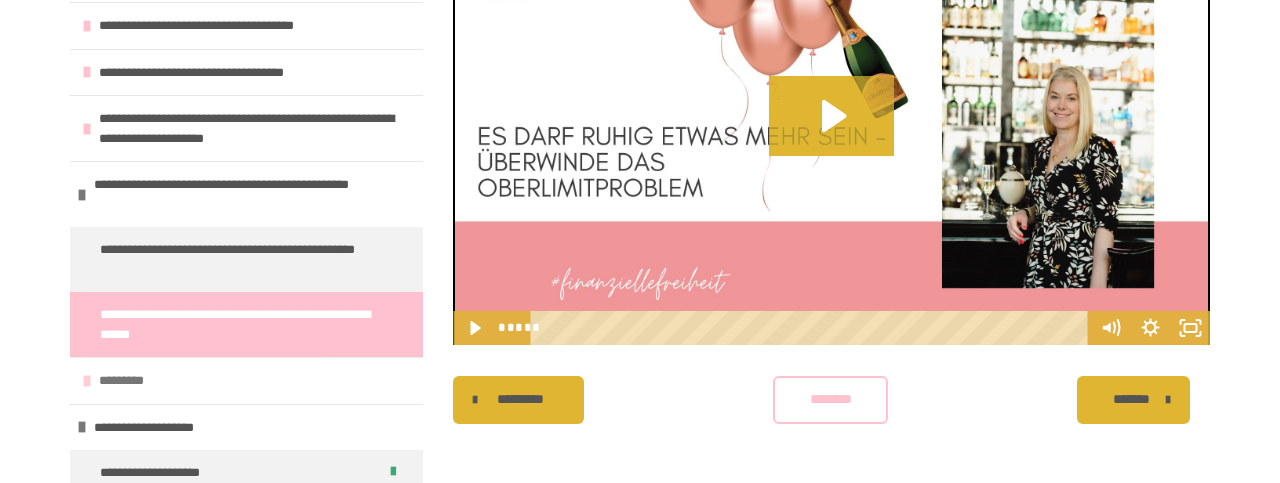 click on "*********" at bounding box center (126, 381) 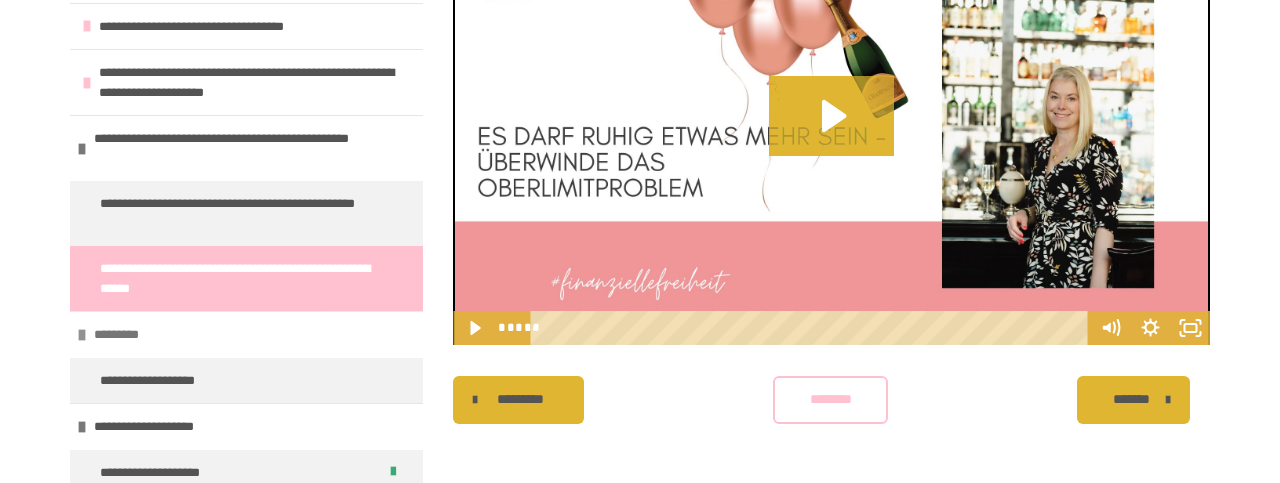 scroll, scrollTop: 909, scrollLeft: 0, axis: vertical 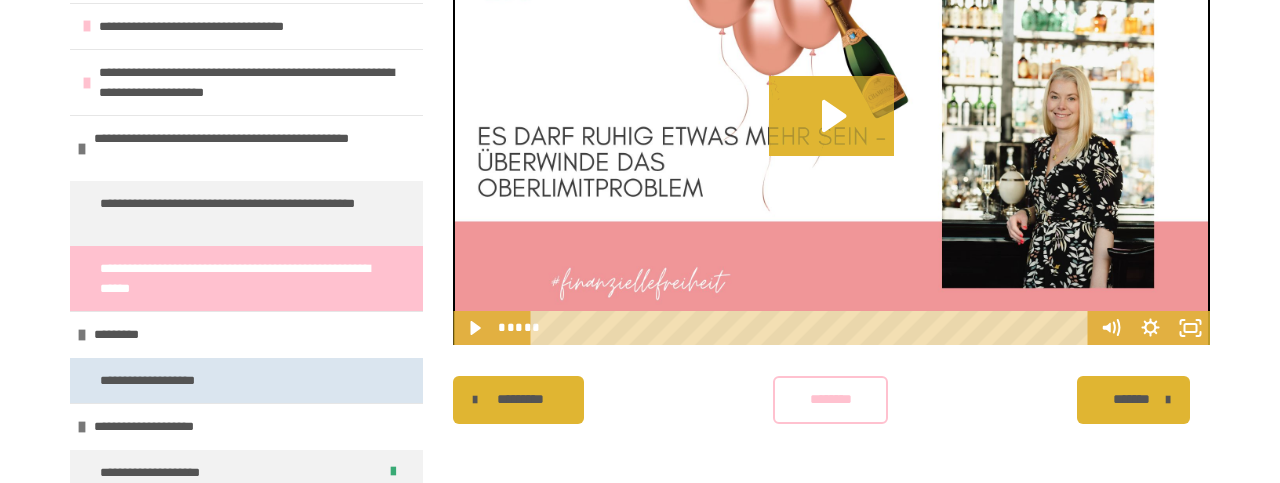 click on "**********" at bounding box center (167, 381) 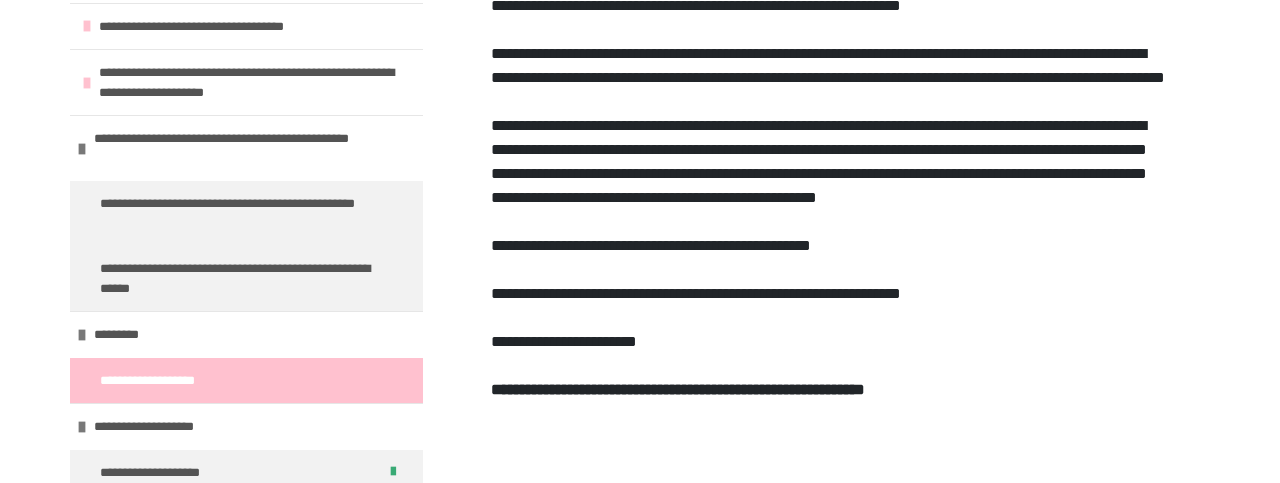 scroll, scrollTop: 790, scrollLeft: 0, axis: vertical 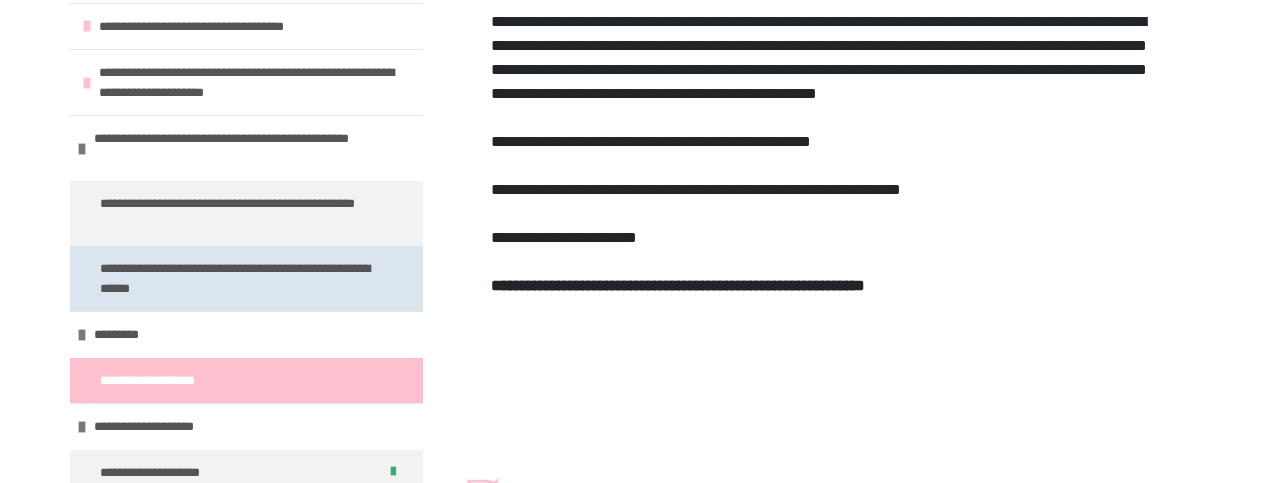 click on "**********" at bounding box center (238, 278) 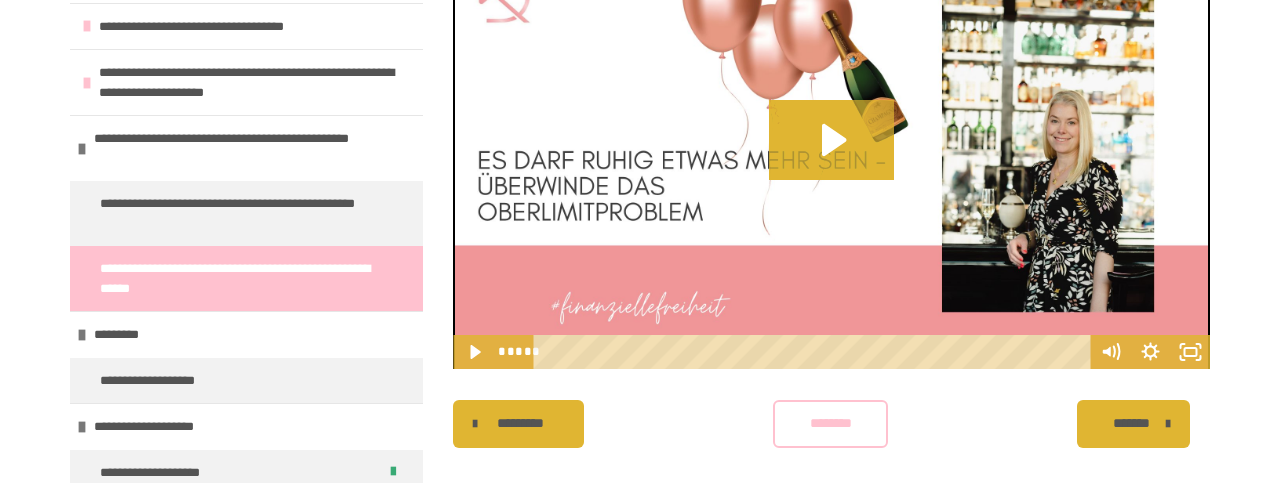 scroll, scrollTop: 552, scrollLeft: 0, axis: vertical 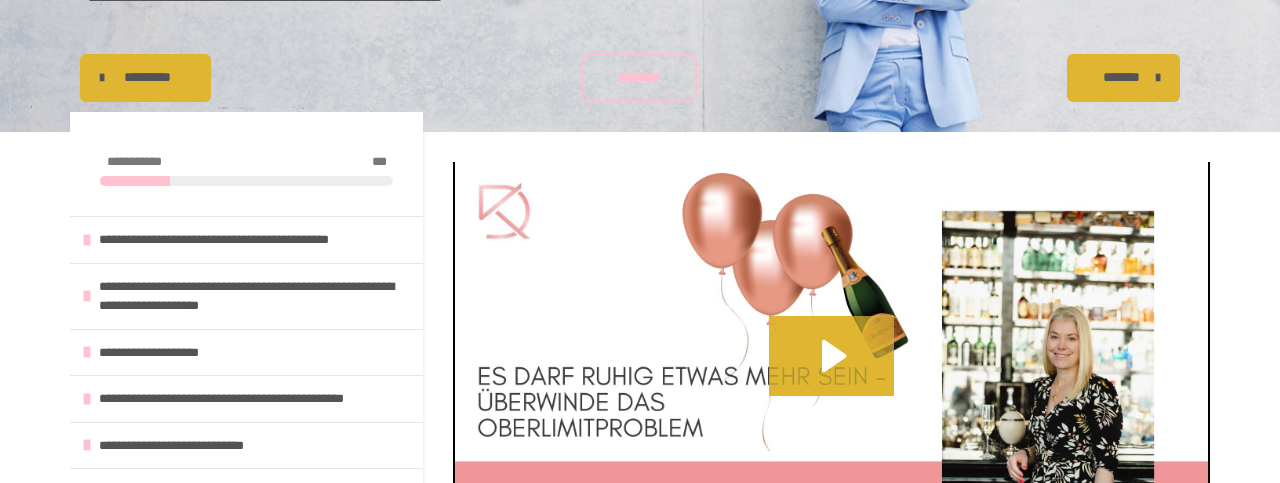 click on "*********" at bounding box center (147, 77) 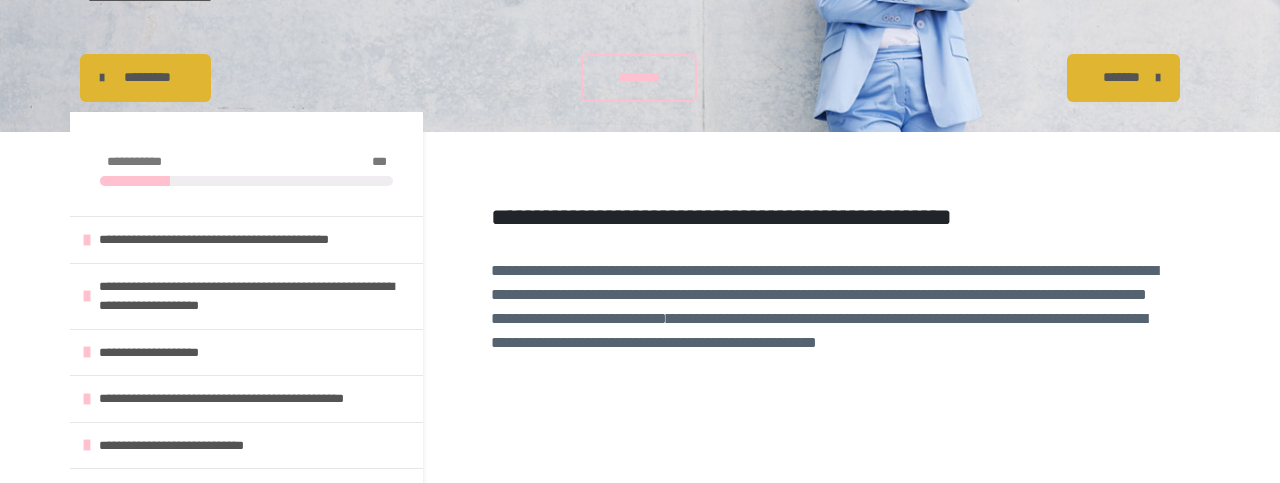 scroll, scrollTop: 0, scrollLeft: 0, axis: both 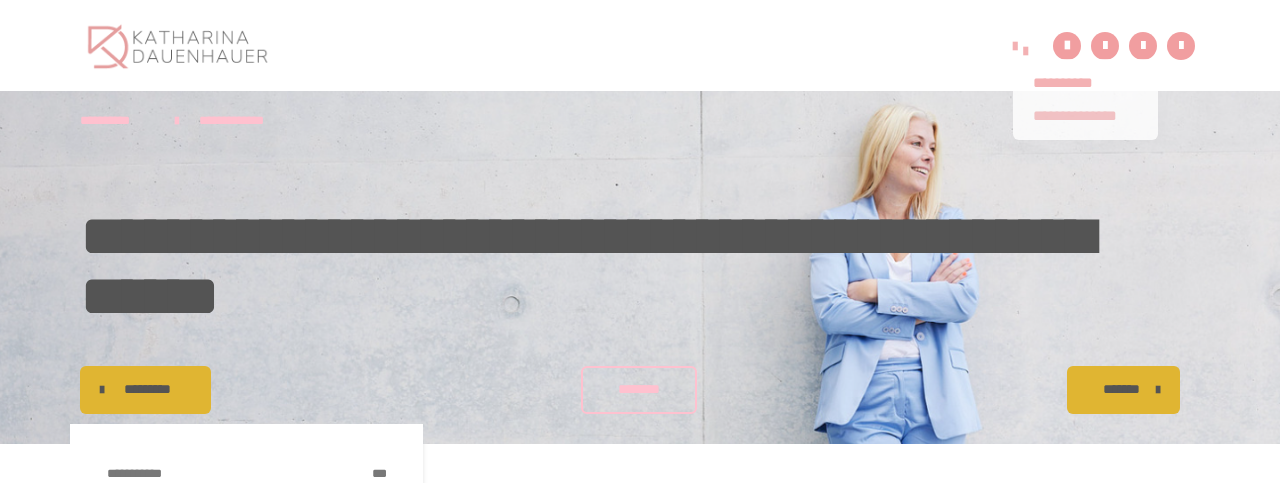 click on "**********" at bounding box center [1085, 116] 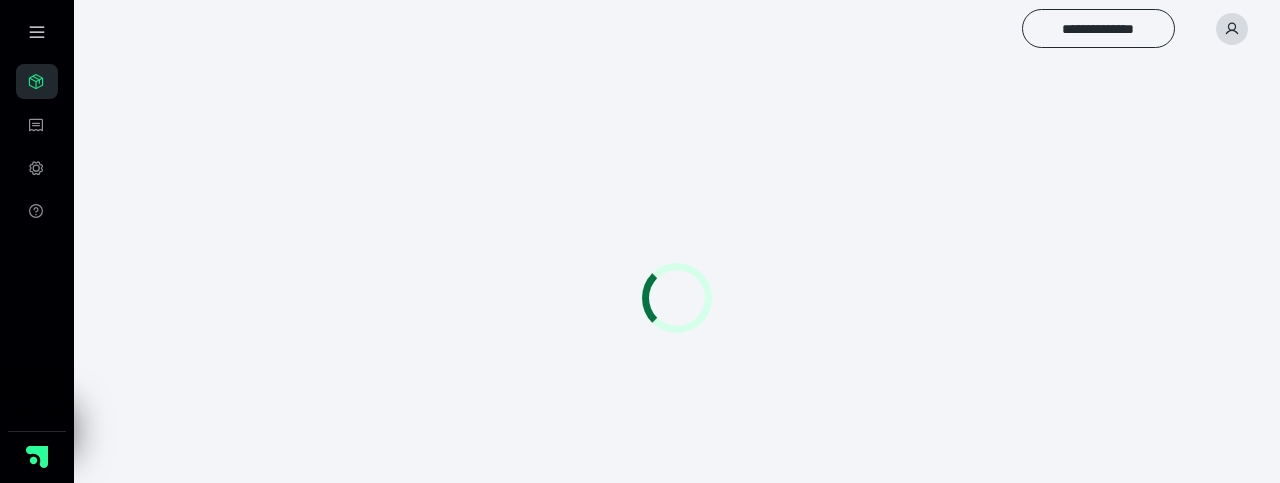 scroll, scrollTop: 0, scrollLeft: 0, axis: both 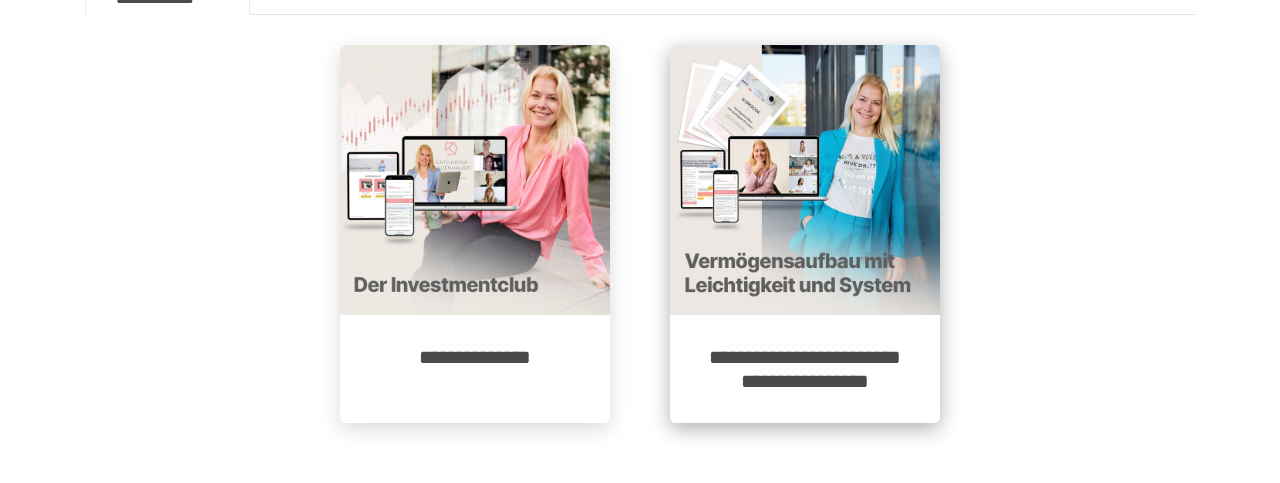 click on "**********" at bounding box center [805, 369] 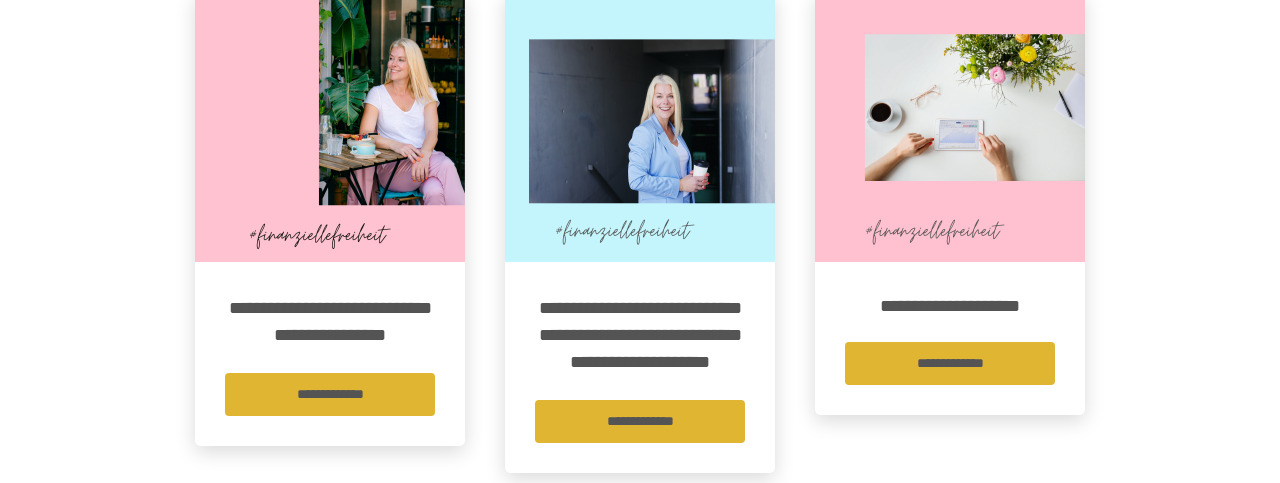 scroll, scrollTop: 611, scrollLeft: 0, axis: vertical 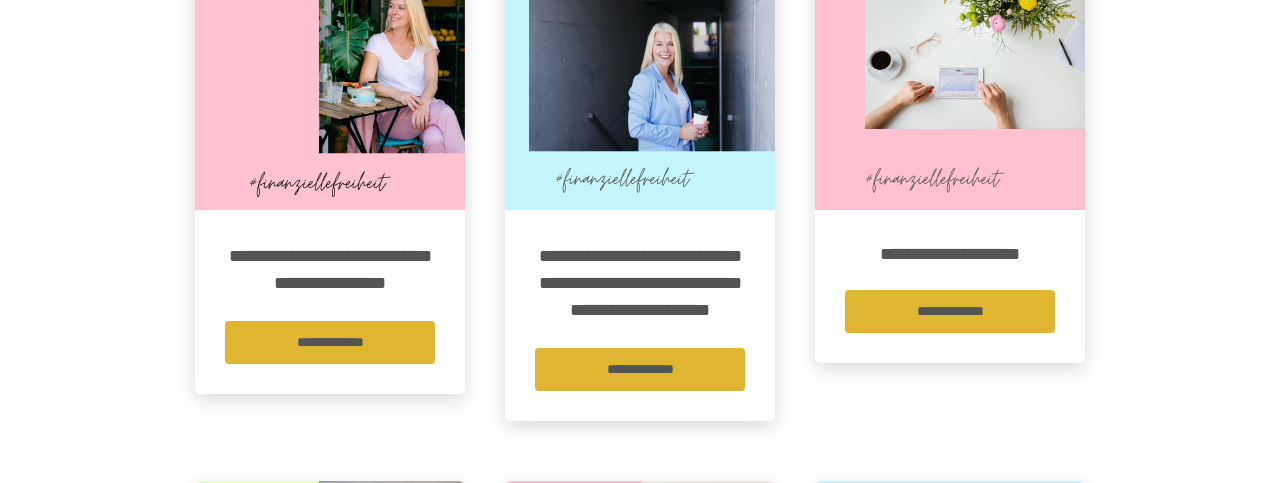 click on "**********" at bounding box center (950, 311) 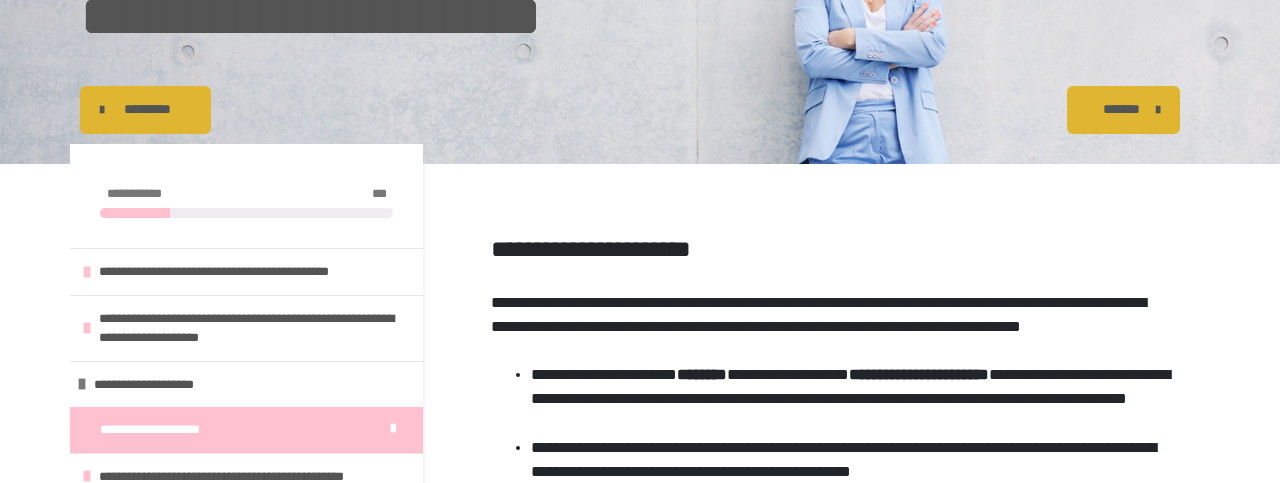 scroll, scrollTop: 312, scrollLeft: 0, axis: vertical 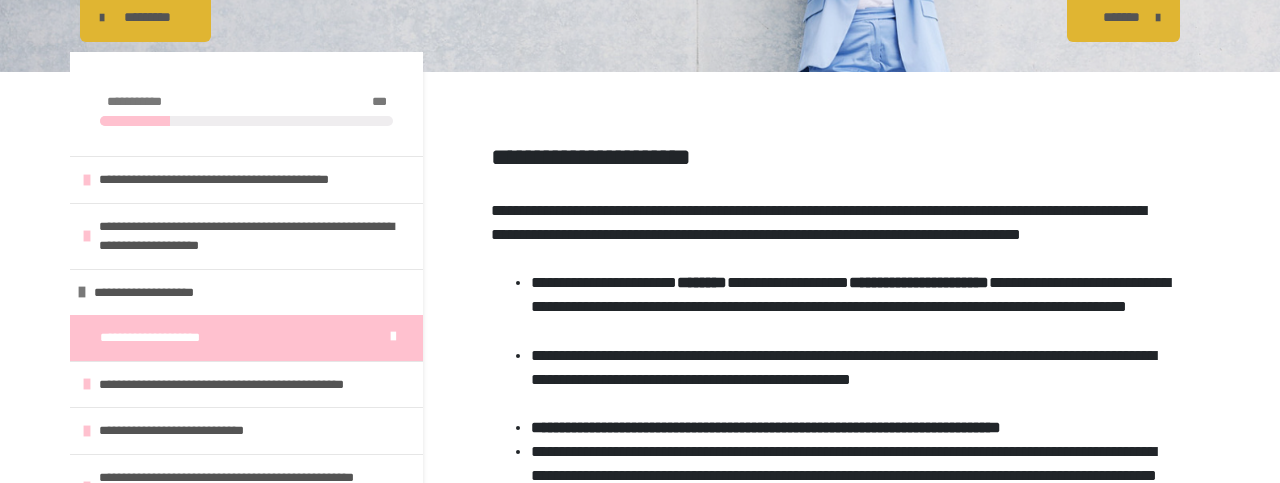 click on "**********" at bounding box center (171, 338) 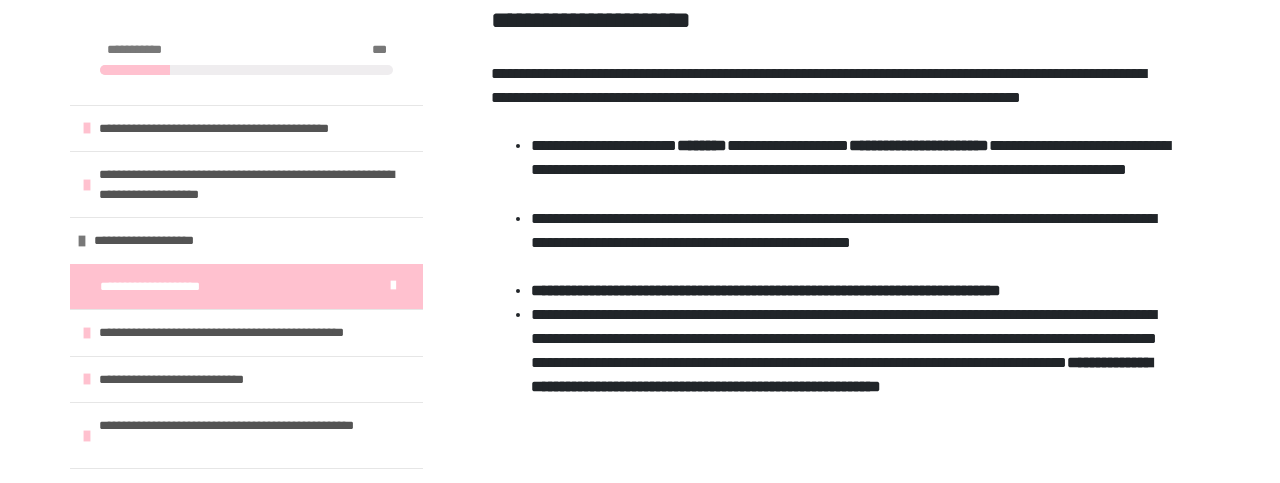 scroll, scrollTop: 520, scrollLeft: 0, axis: vertical 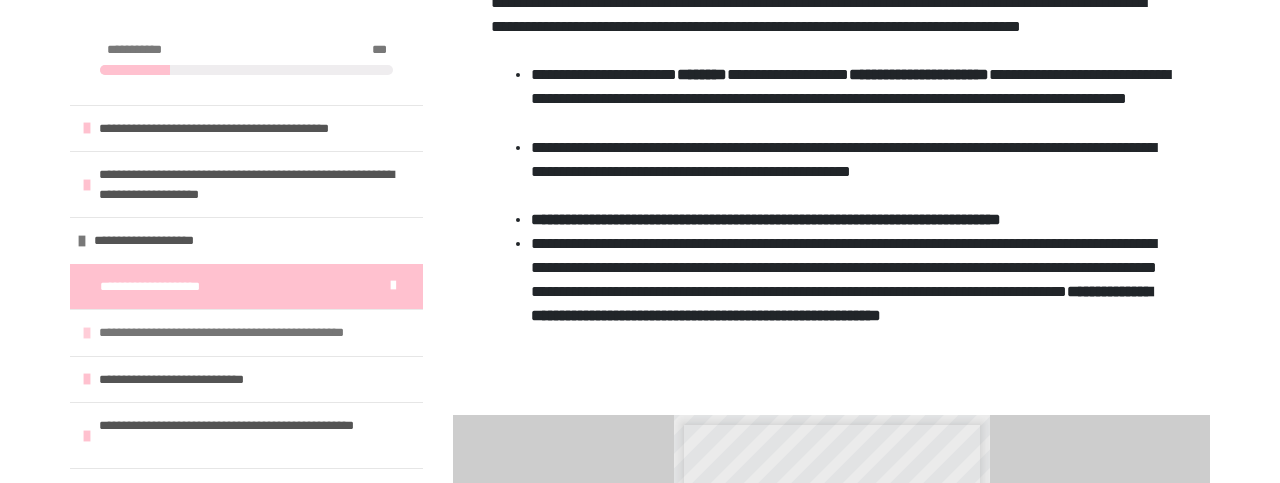 click on "**********" at bounding box center [252, 333] 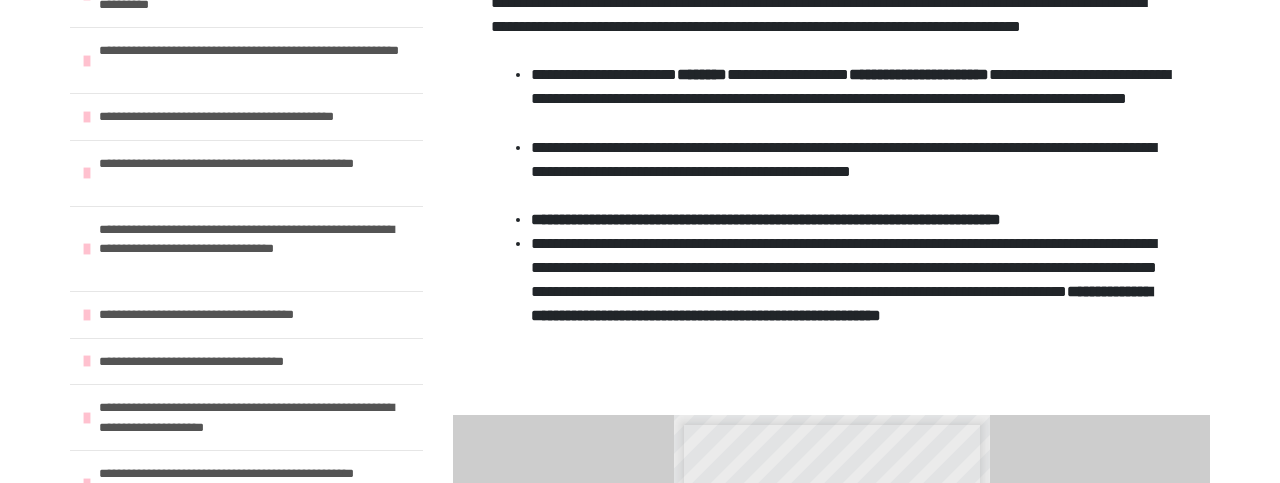 scroll, scrollTop: 1065, scrollLeft: 0, axis: vertical 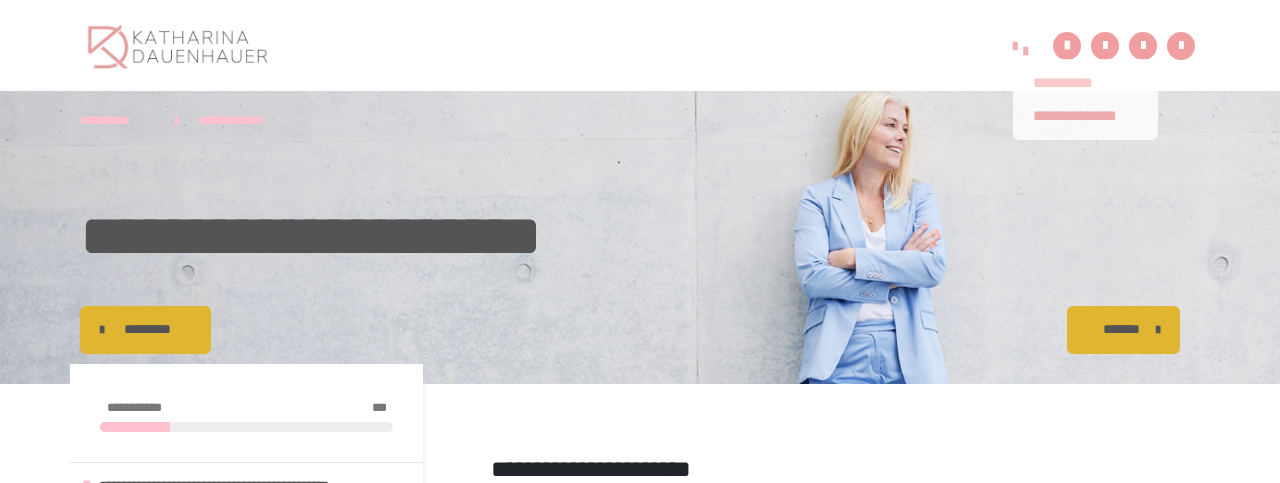 click on "**********" at bounding box center [1085, 83] 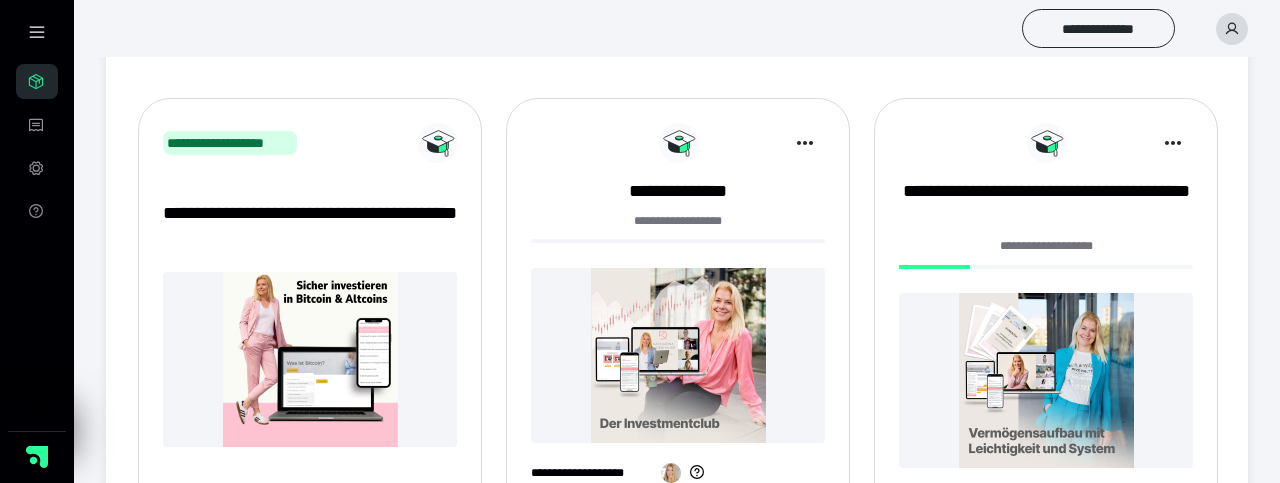 scroll, scrollTop: 322, scrollLeft: 0, axis: vertical 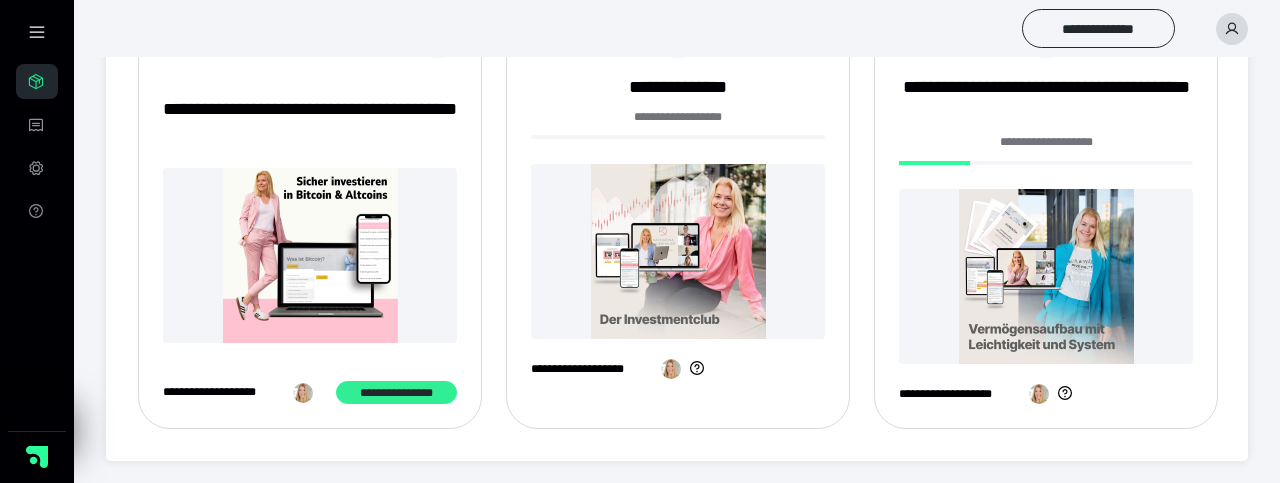 click on "**********" at bounding box center (396, 392) 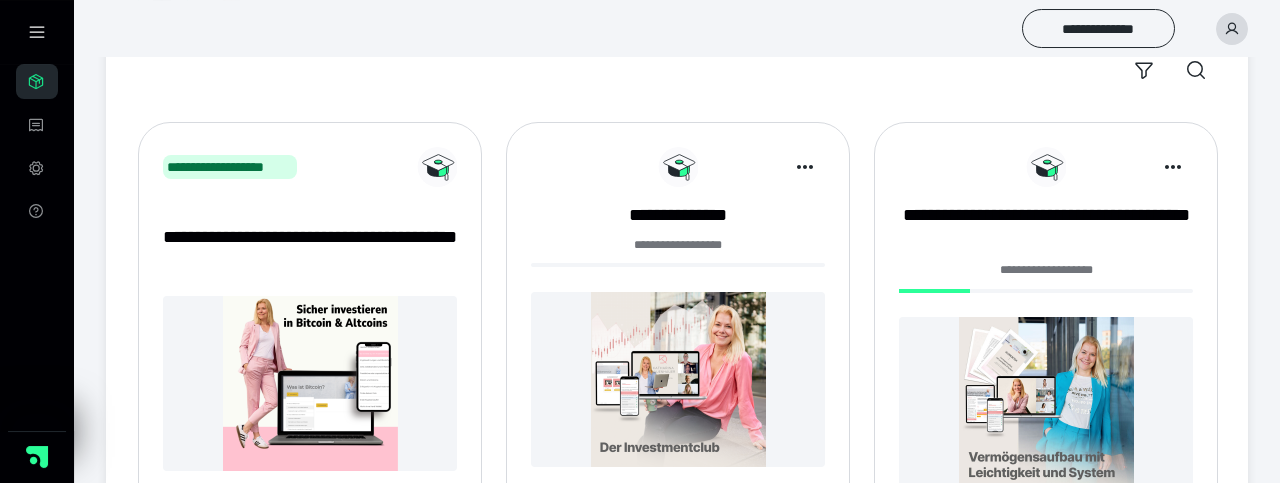 scroll, scrollTop: 218, scrollLeft: 0, axis: vertical 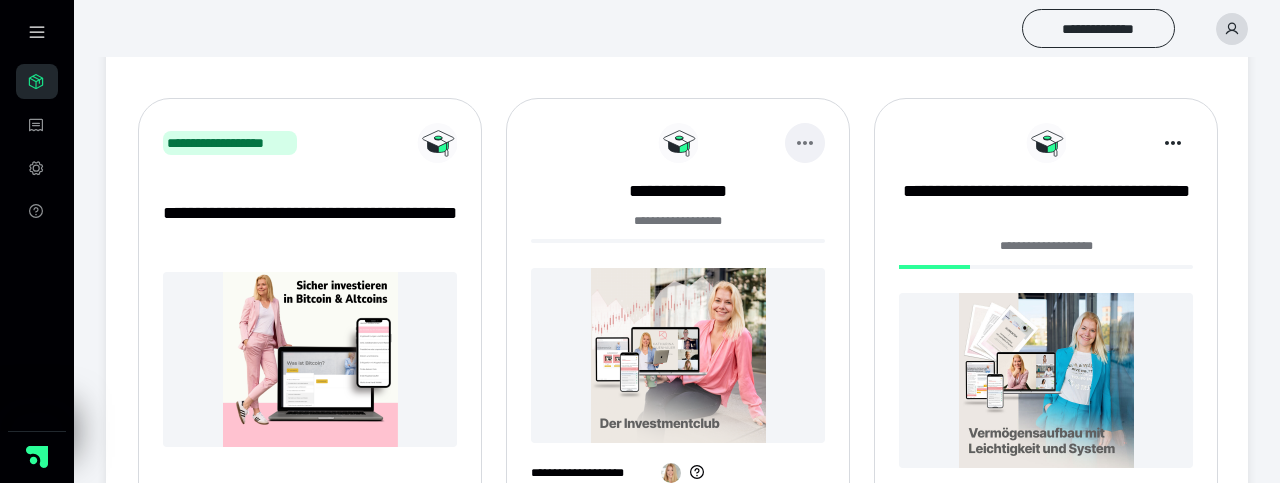 click 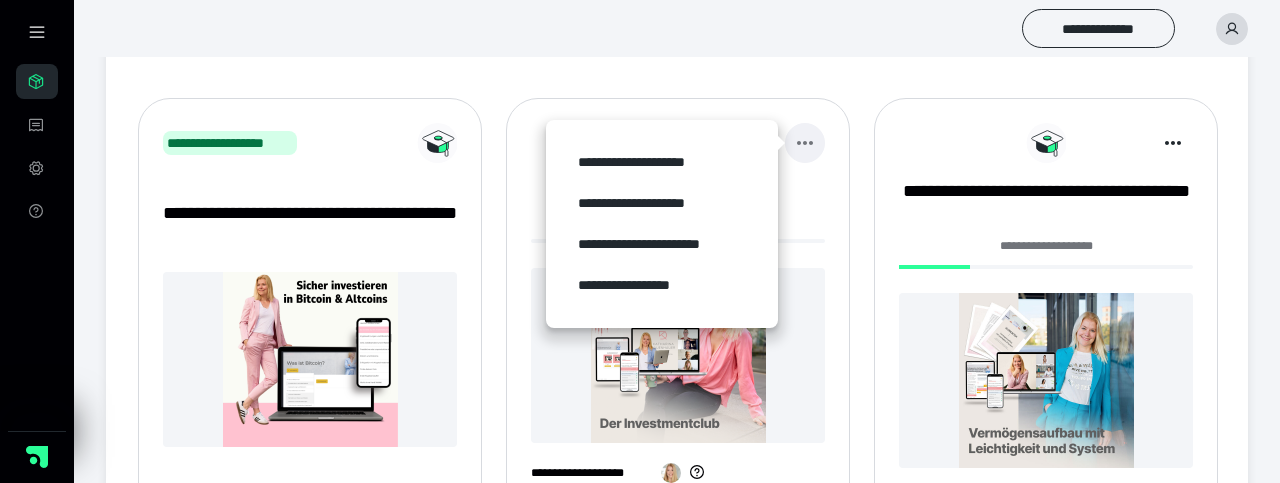 click 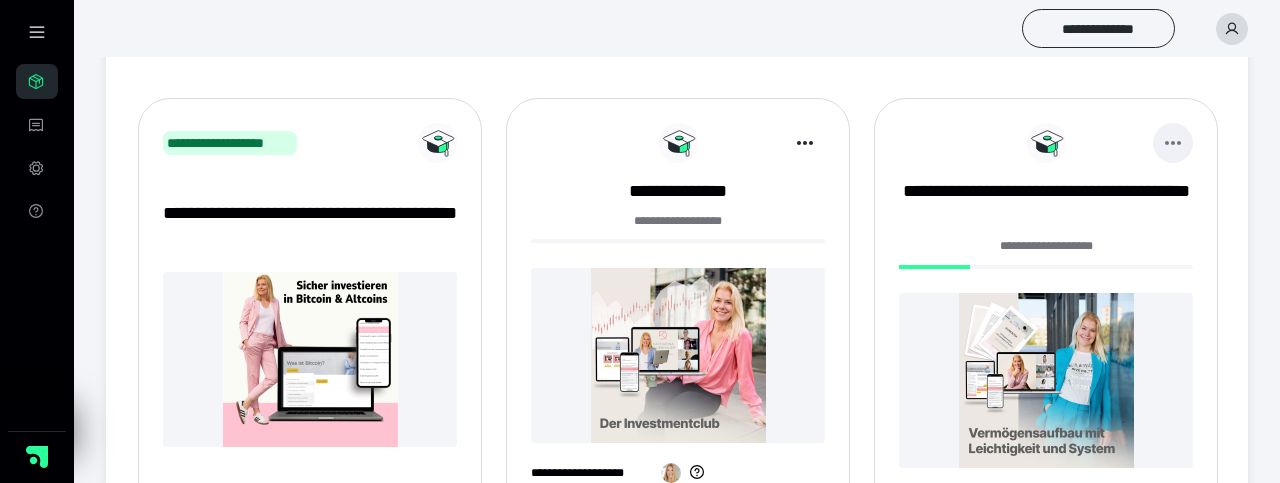 click 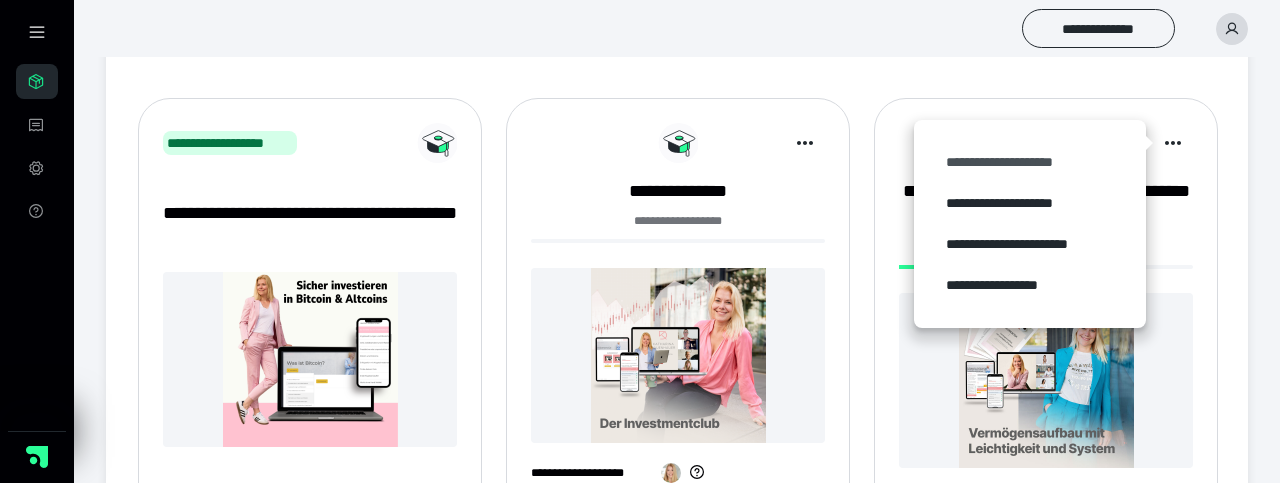 click on "**********" at bounding box center (1030, 162) 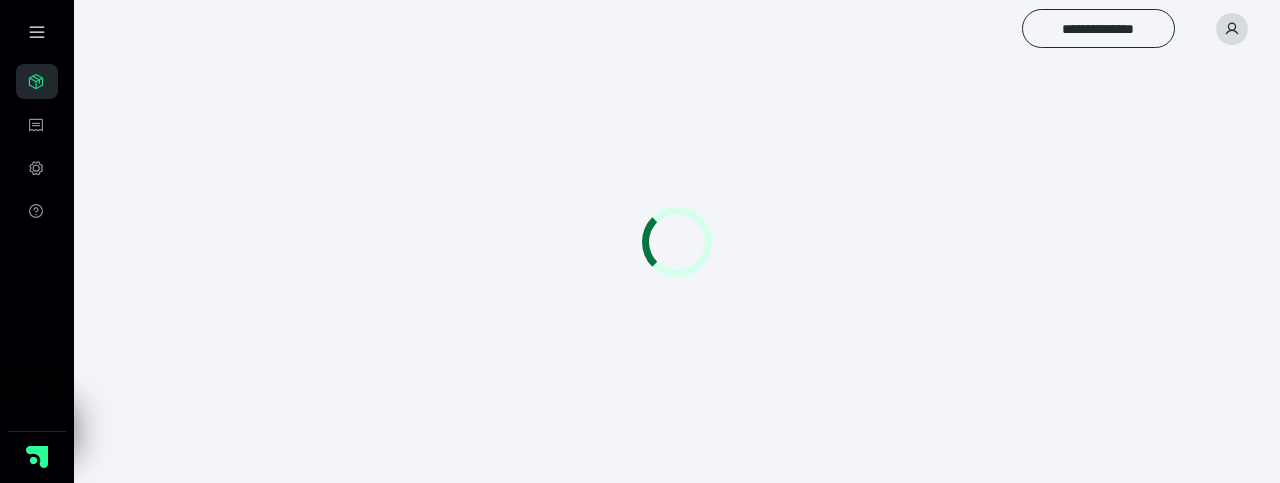 scroll, scrollTop: 0, scrollLeft: 0, axis: both 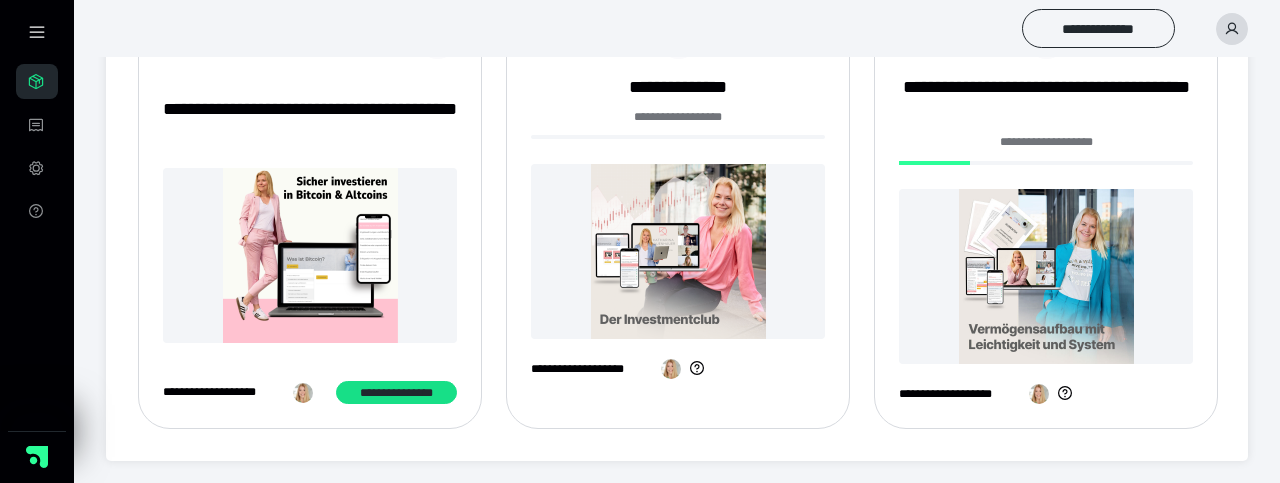 click at bounding box center (1046, 276) 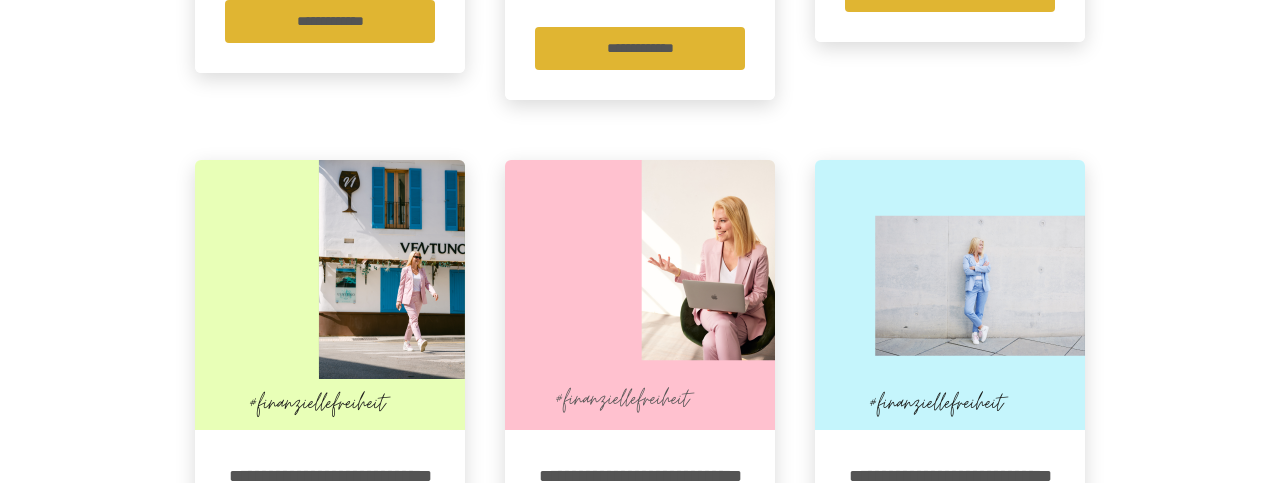 scroll, scrollTop: 1144, scrollLeft: 0, axis: vertical 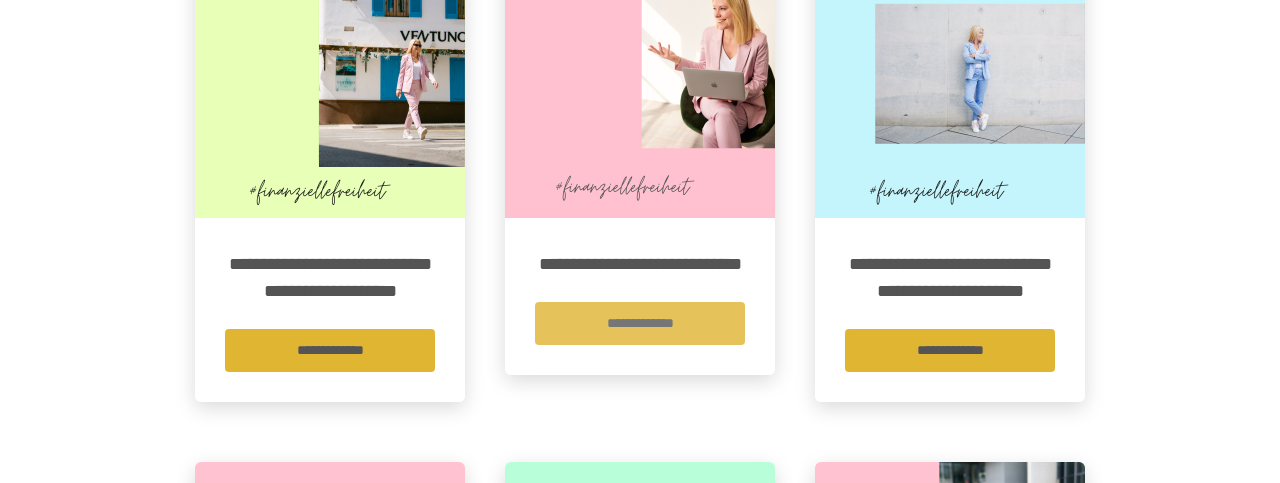 click on "**********" at bounding box center (640, 323) 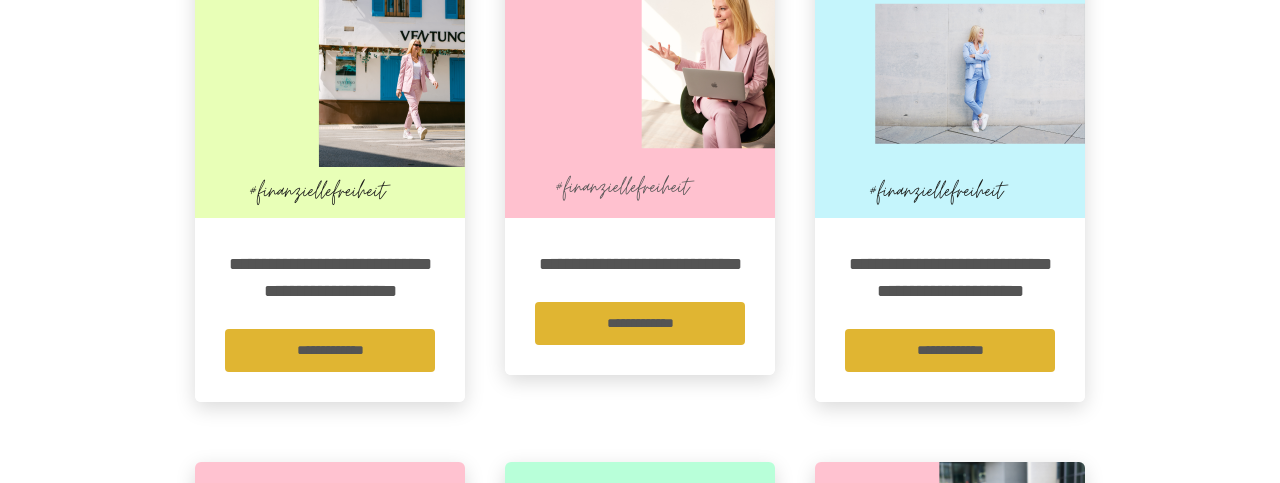scroll, scrollTop: 0, scrollLeft: 0, axis: both 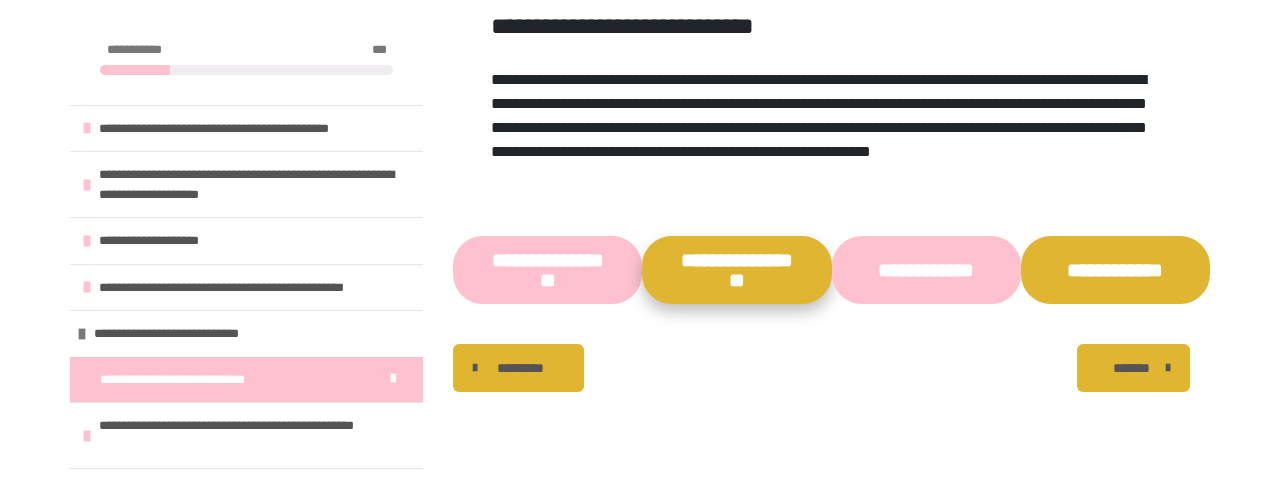 click on "**********" at bounding box center (736, 270) 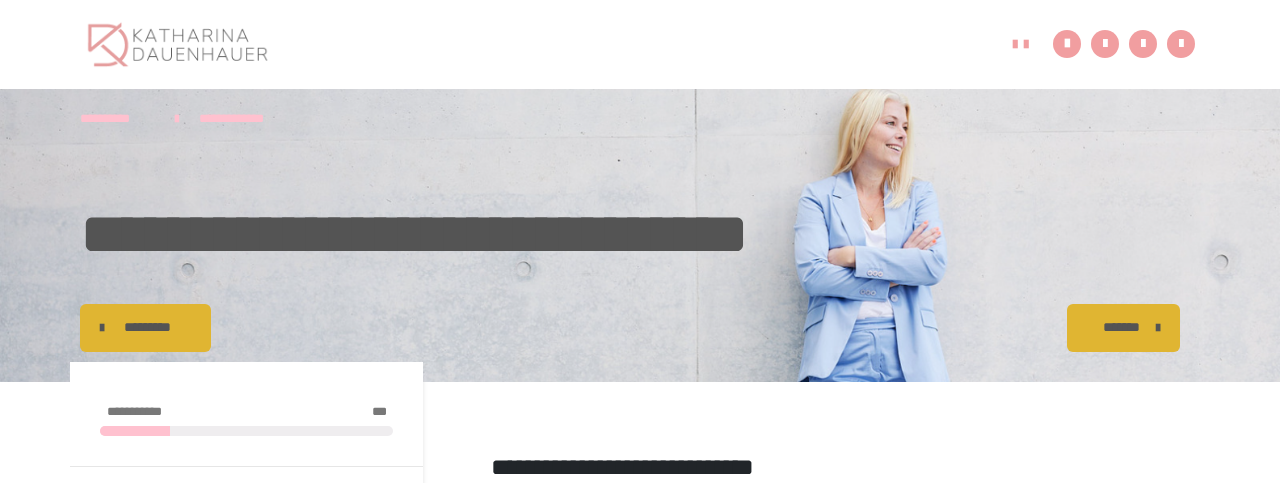 scroll, scrollTop: 0, scrollLeft: 0, axis: both 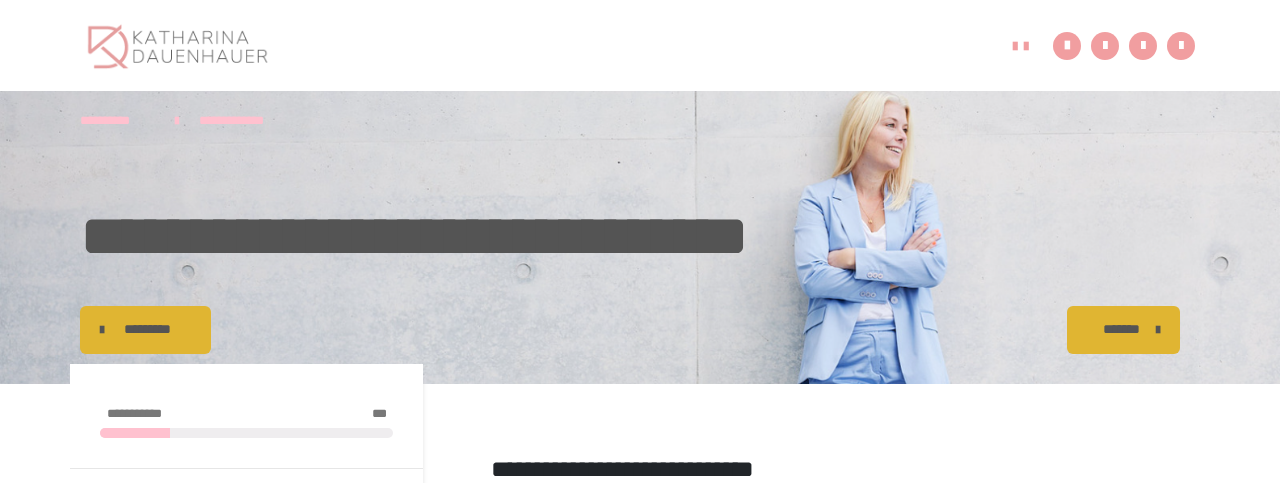 click on "*********" at bounding box center [147, 329] 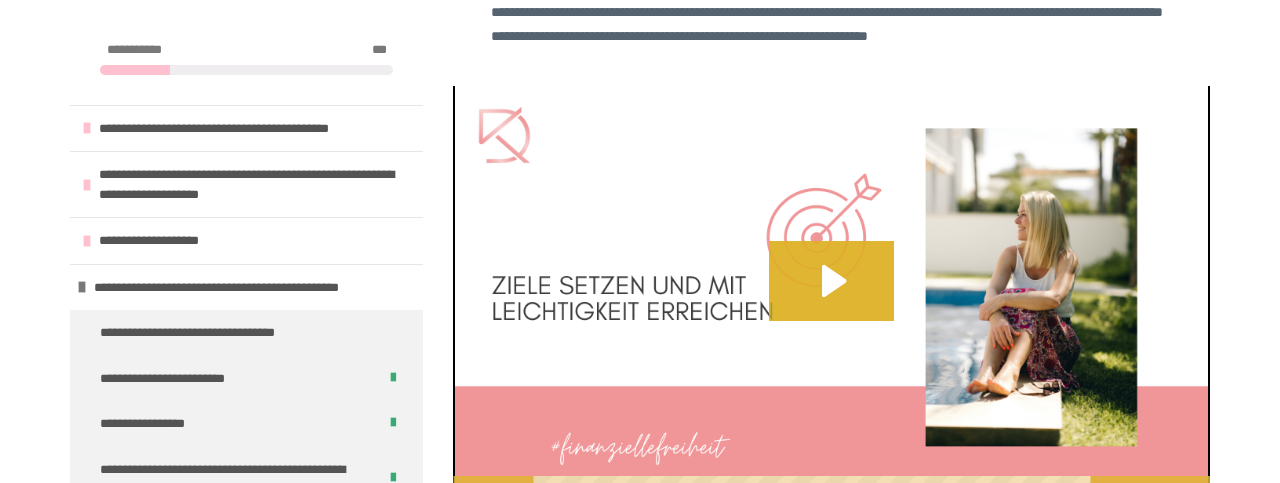 scroll, scrollTop: 624, scrollLeft: 0, axis: vertical 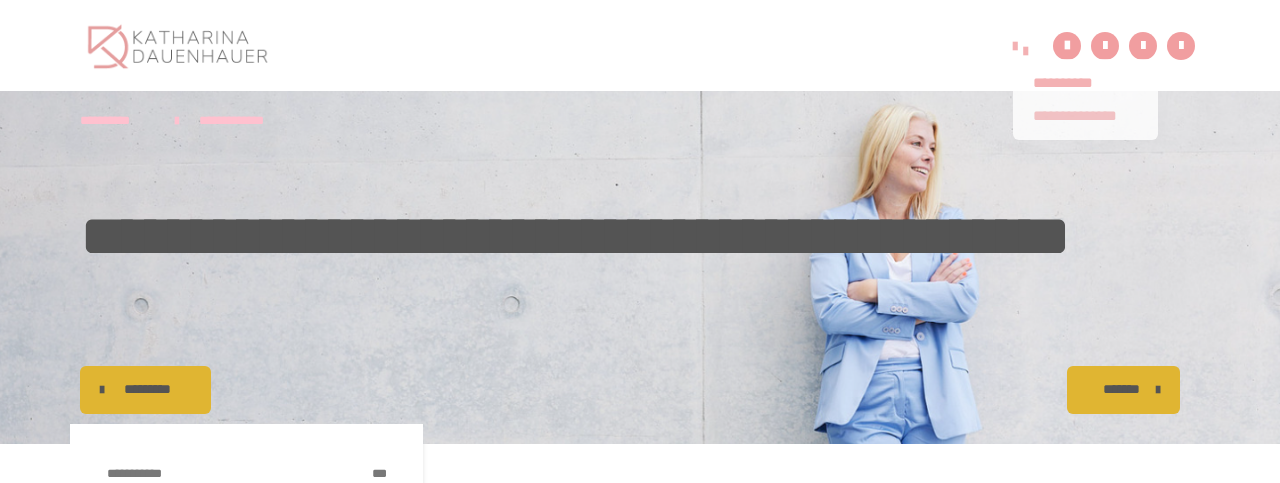 click on "**********" at bounding box center (1085, 116) 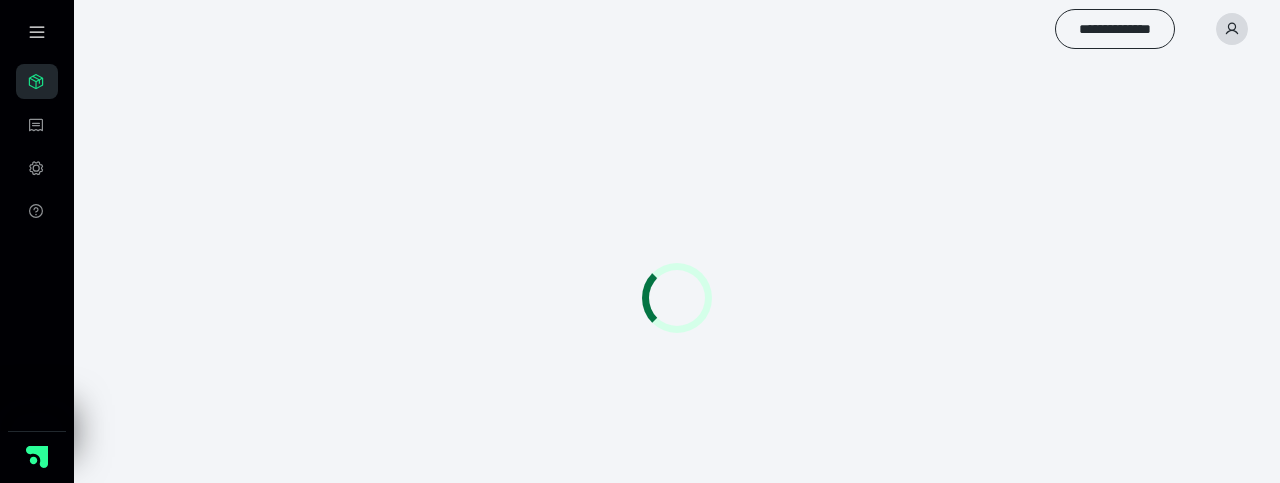 scroll, scrollTop: 0, scrollLeft: 0, axis: both 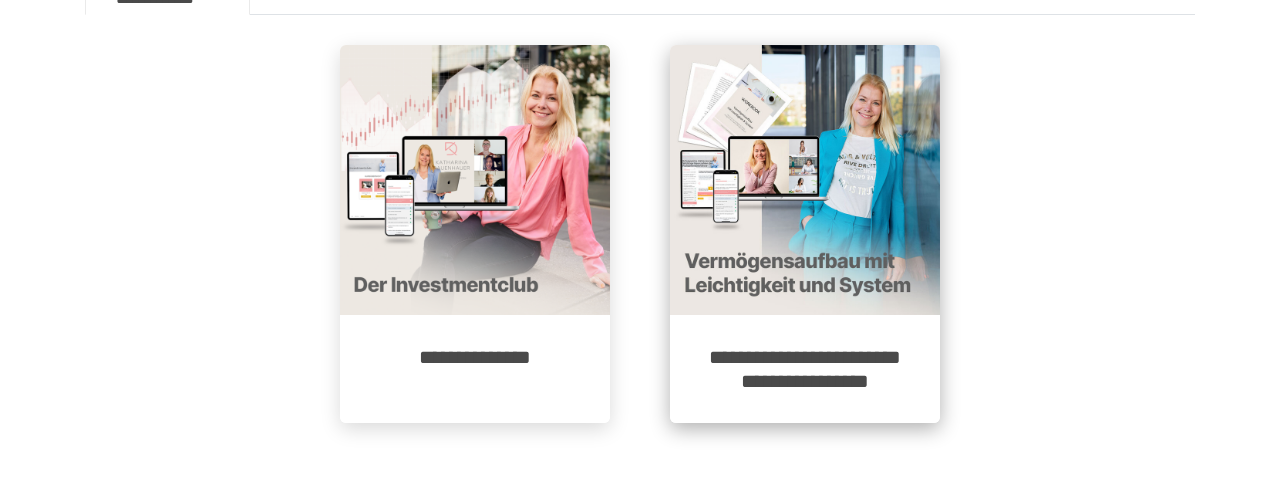 click at bounding box center [805, 180] 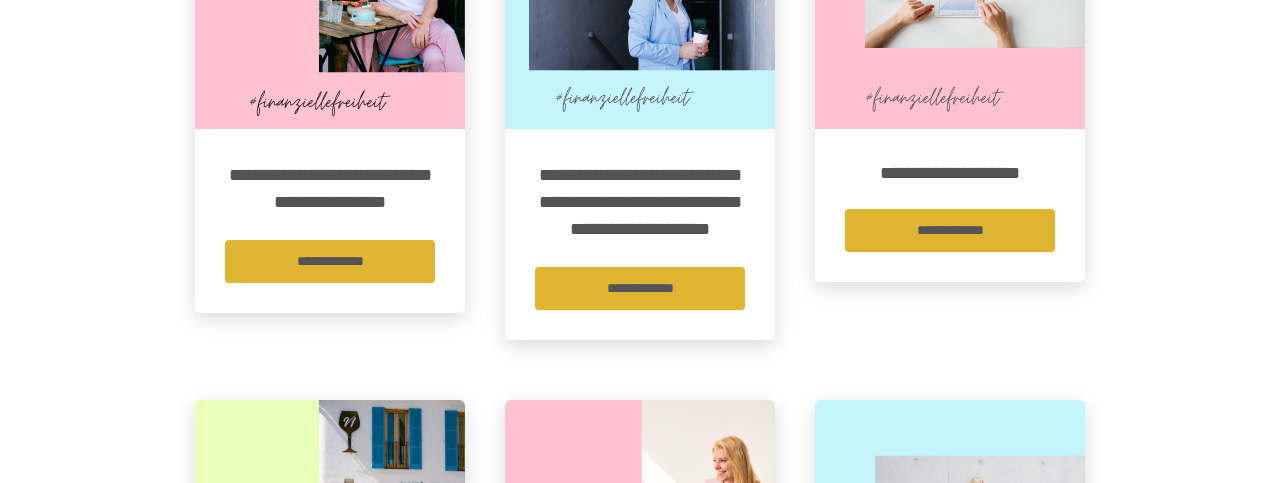 scroll, scrollTop: 715, scrollLeft: 0, axis: vertical 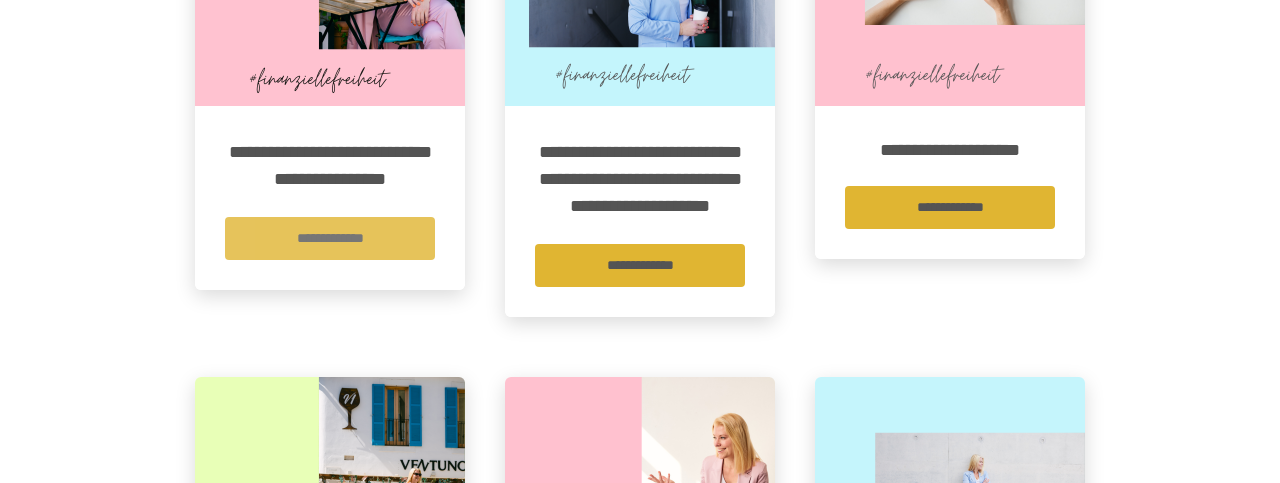 click on "**********" at bounding box center (330, 238) 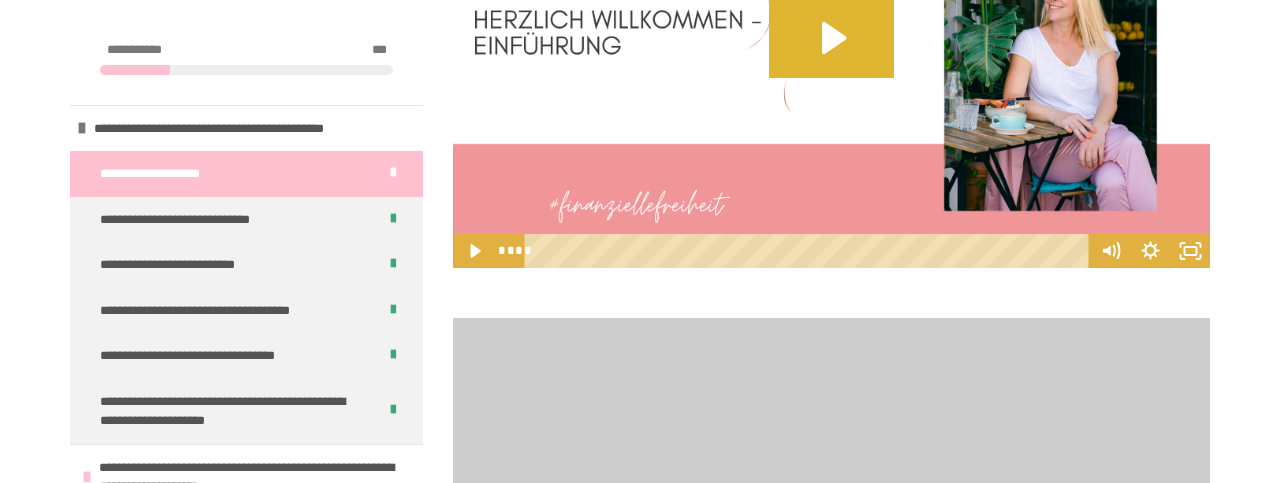 scroll, scrollTop: 624, scrollLeft: 0, axis: vertical 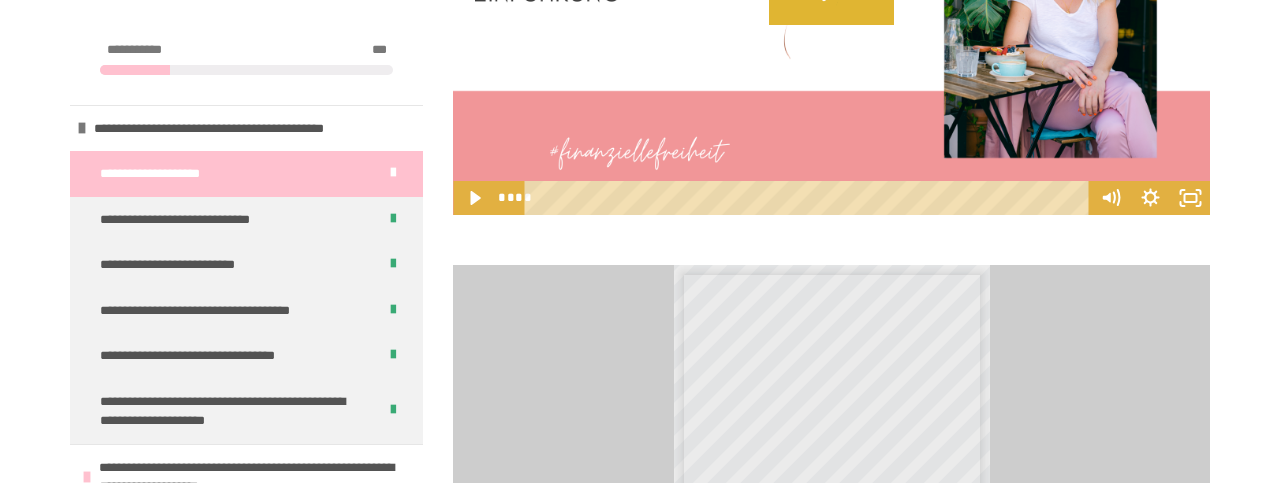 click at bounding box center [393, 173] 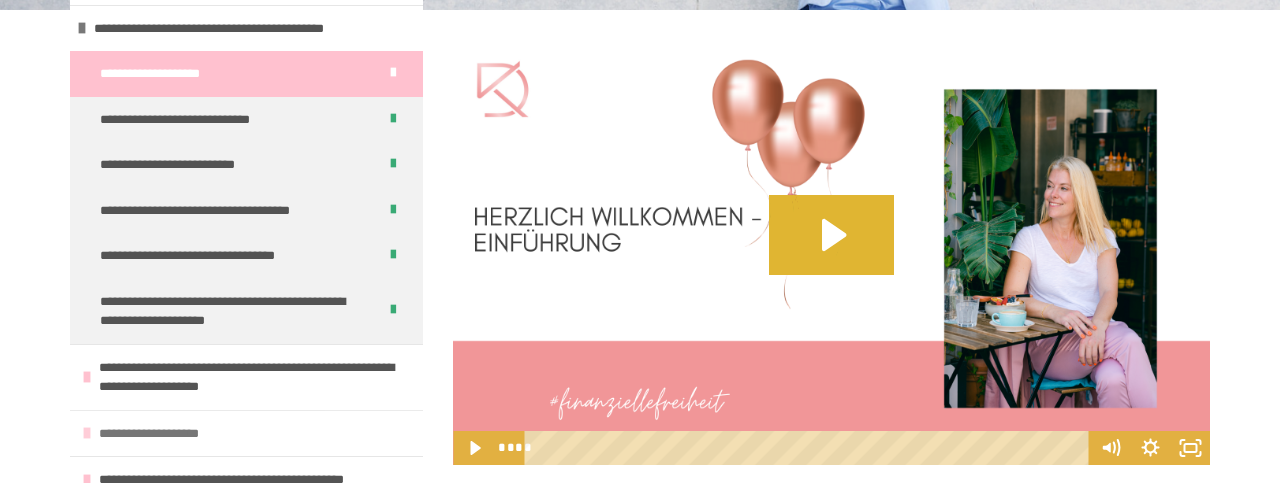scroll, scrollTop: 192, scrollLeft: 0, axis: vertical 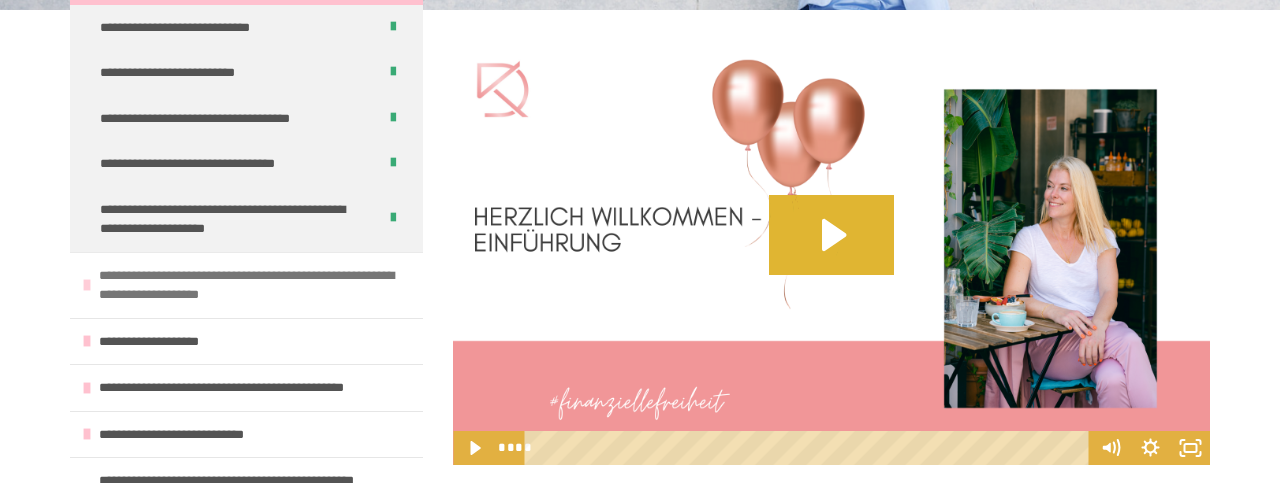 click on "**********" at bounding box center (256, 285) 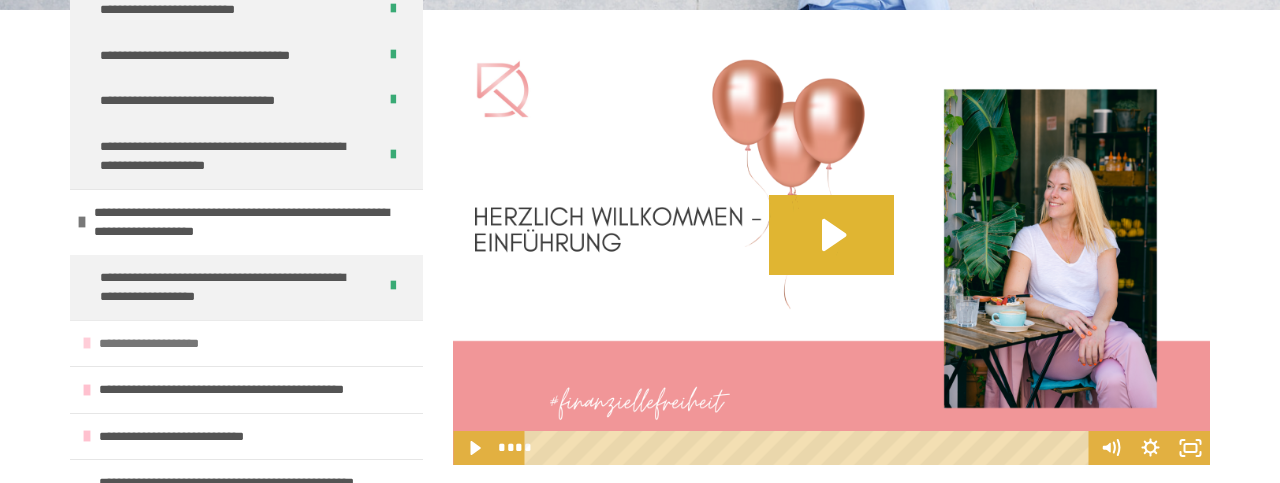 scroll, scrollTop: 288, scrollLeft: 0, axis: vertical 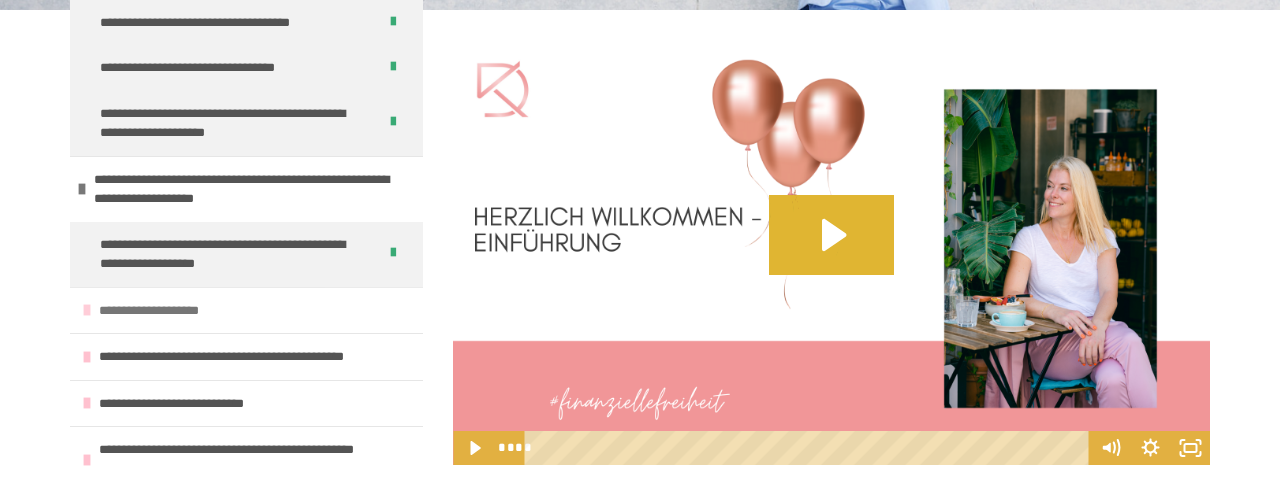 click on "**********" at bounding box center [170, 311] 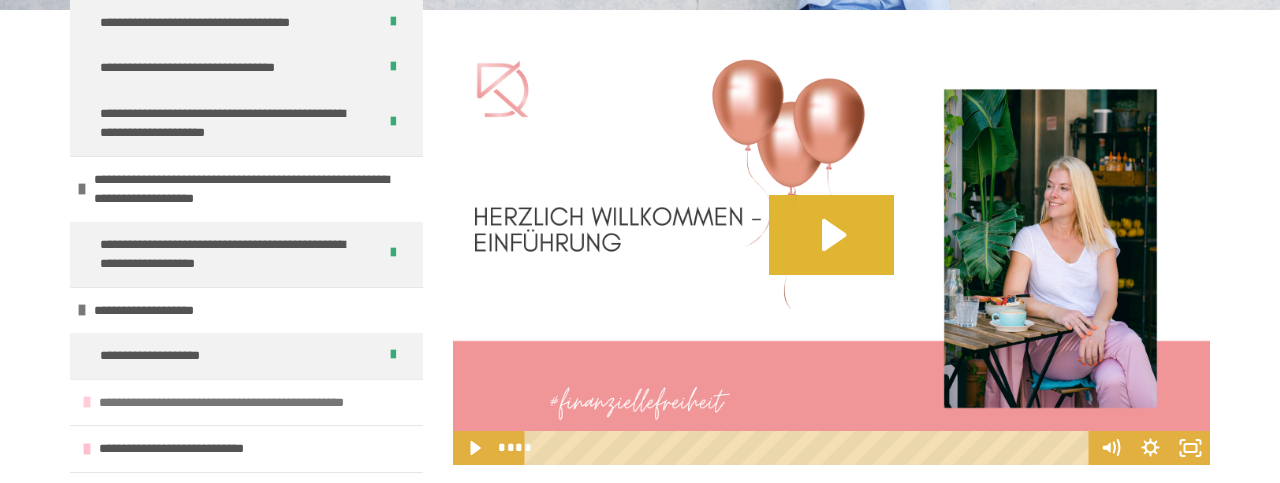 click at bounding box center [87, 402] 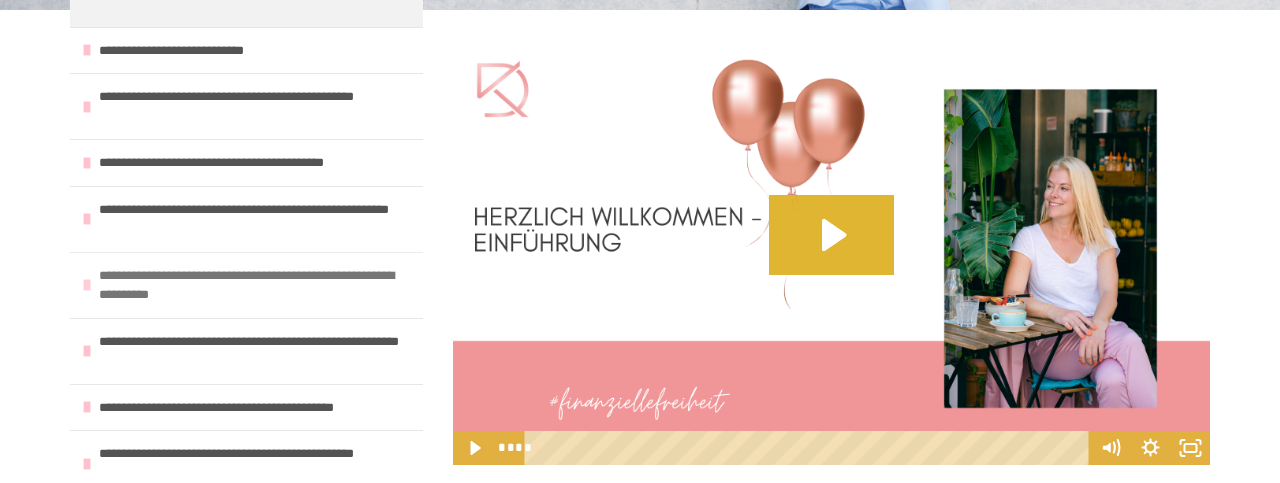 scroll, scrollTop: 960, scrollLeft: 0, axis: vertical 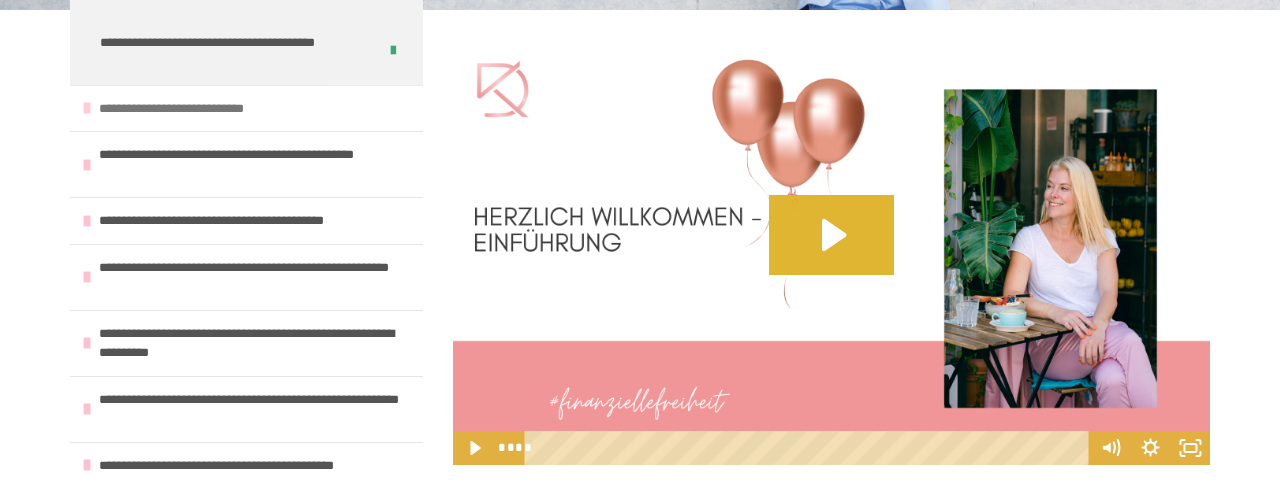 click on "**********" at bounding box center (246, 108) 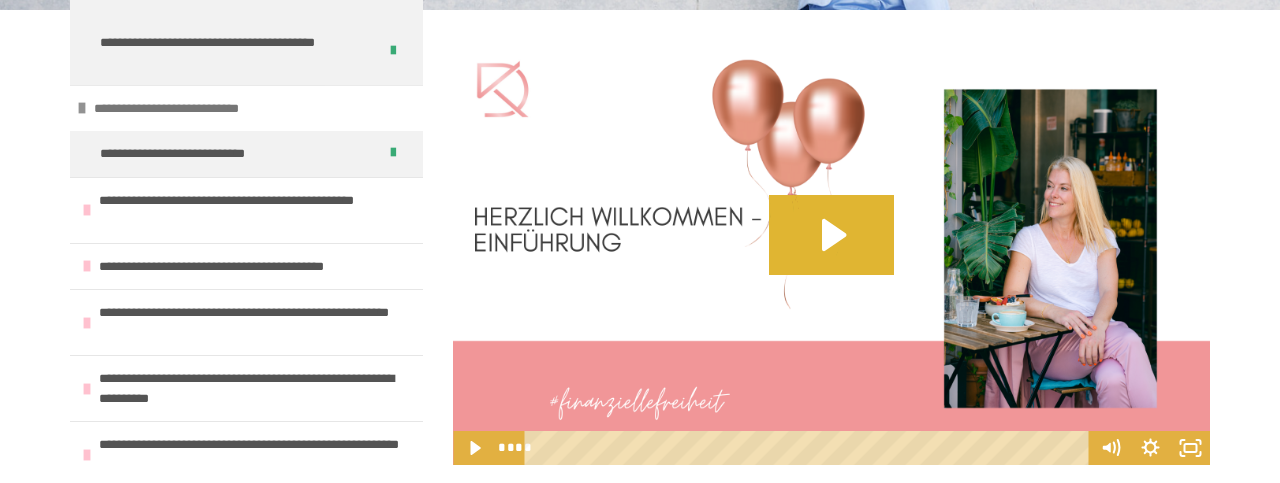 click at bounding box center (82, 108) 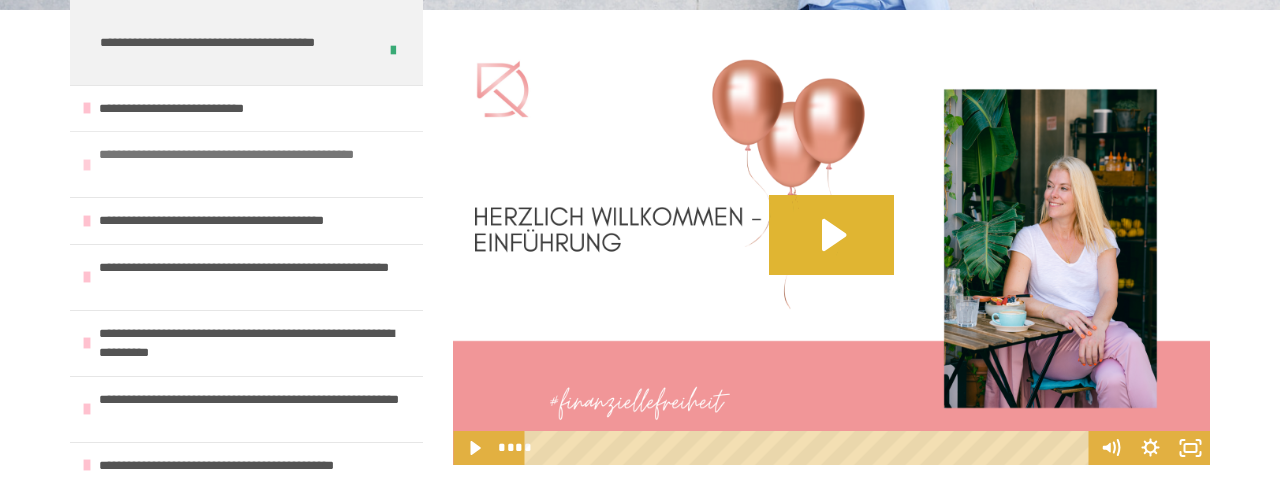 click at bounding box center [87, 165] 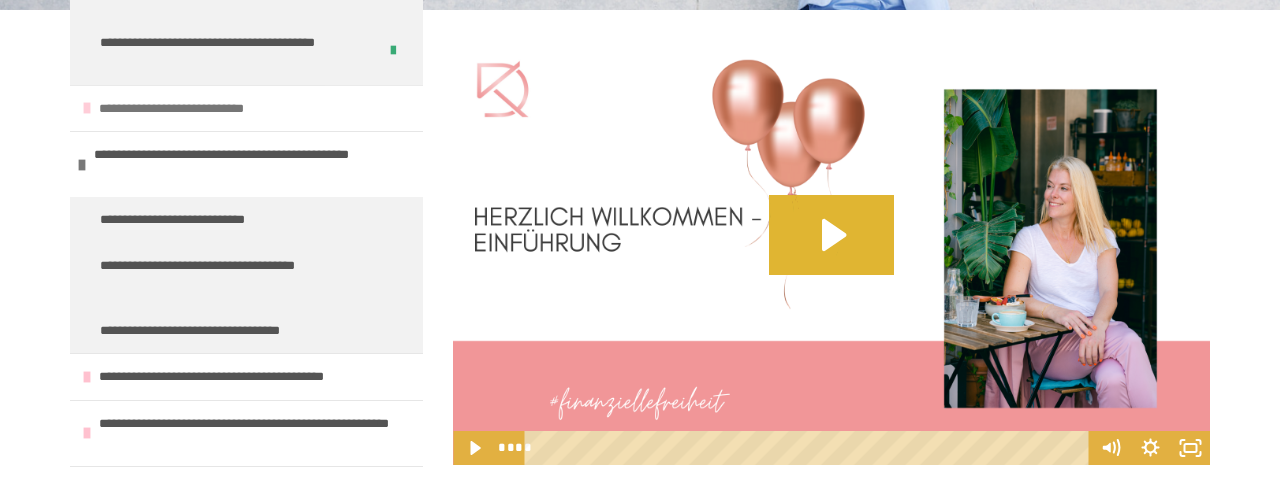 click on "**********" at bounding box center [194, 109] 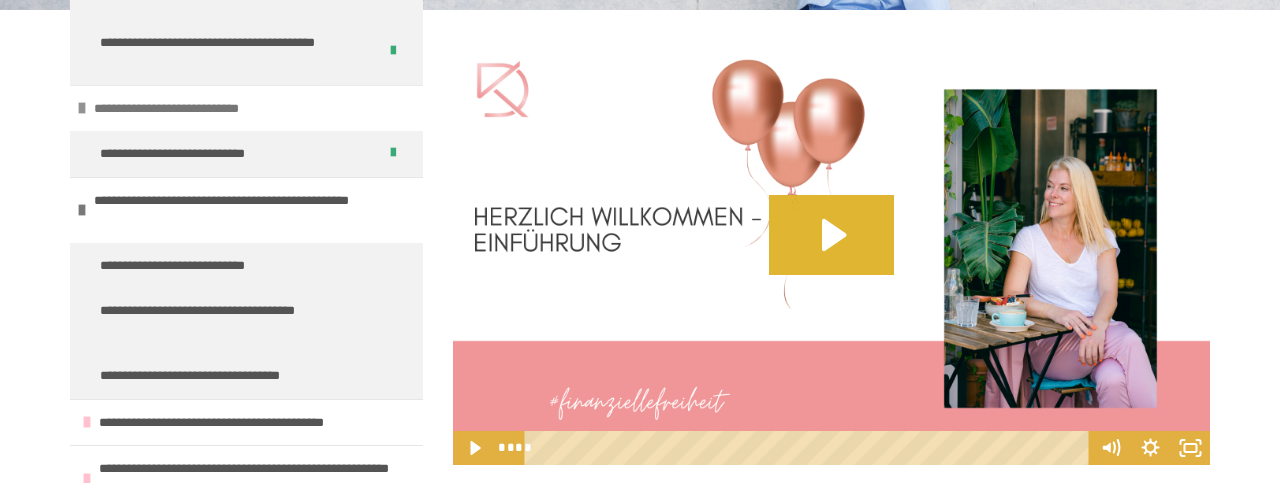 click at bounding box center [82, 108] 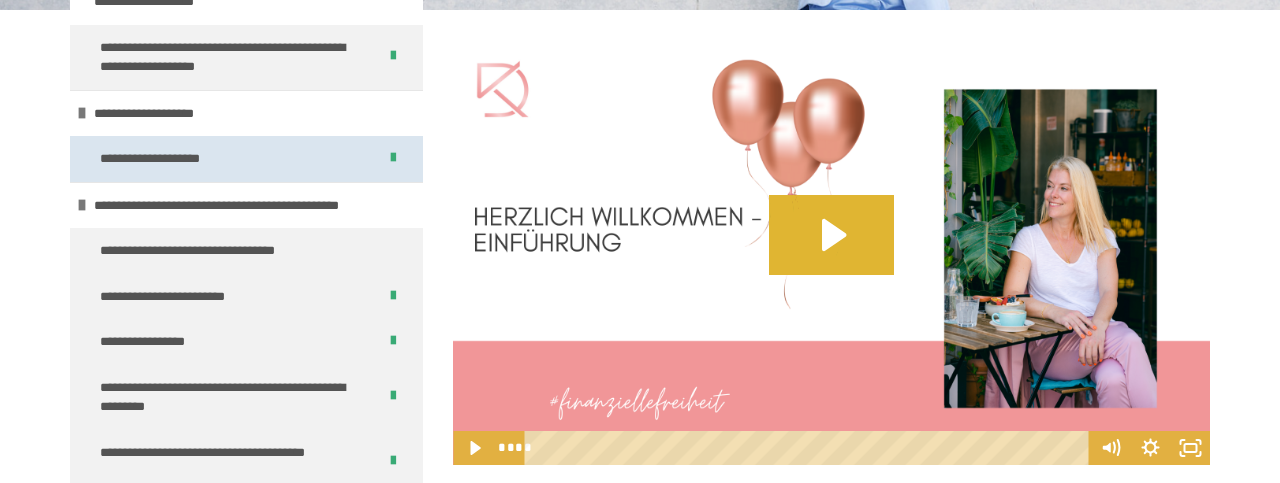 scroll, scrollTop: 480, scrollLeft: 0, axis: vertical 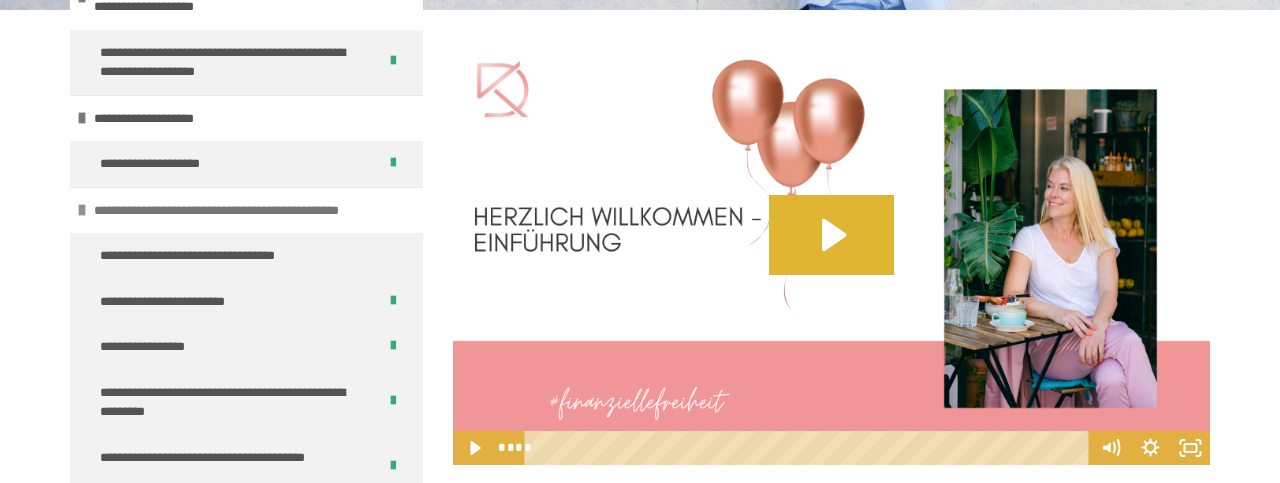 click at bounding box center (82, 210) 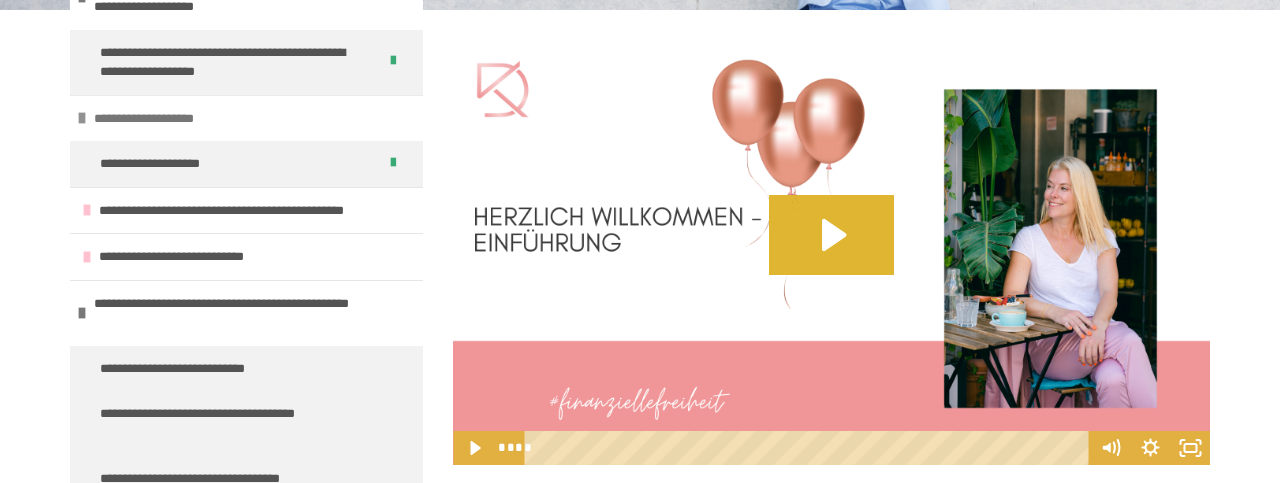 click at bounding box center [82, 118] 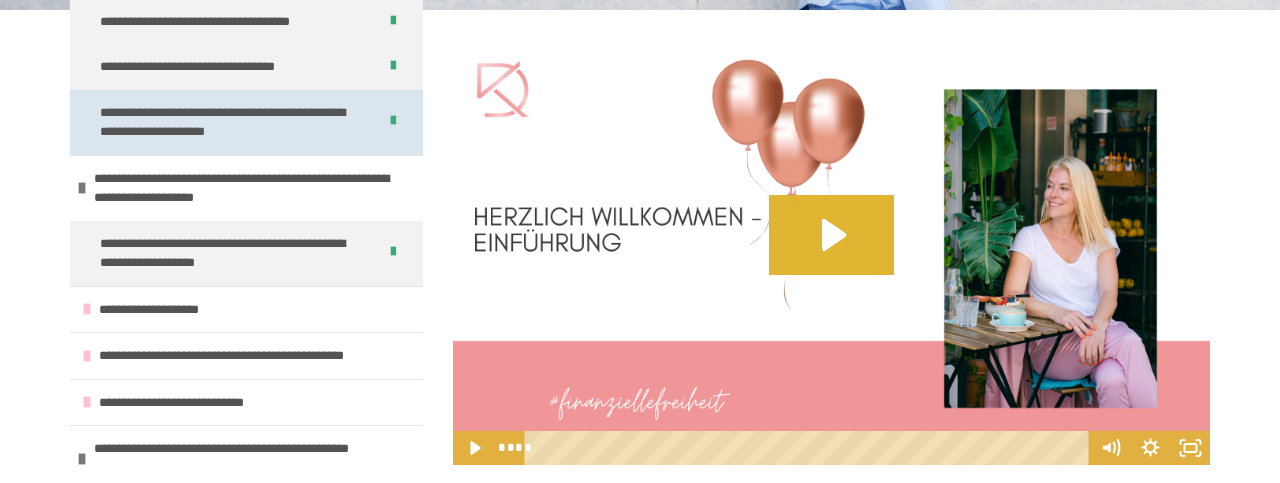 scroll, scrollTop: 288, scrollLeft: 0, axis: vertical 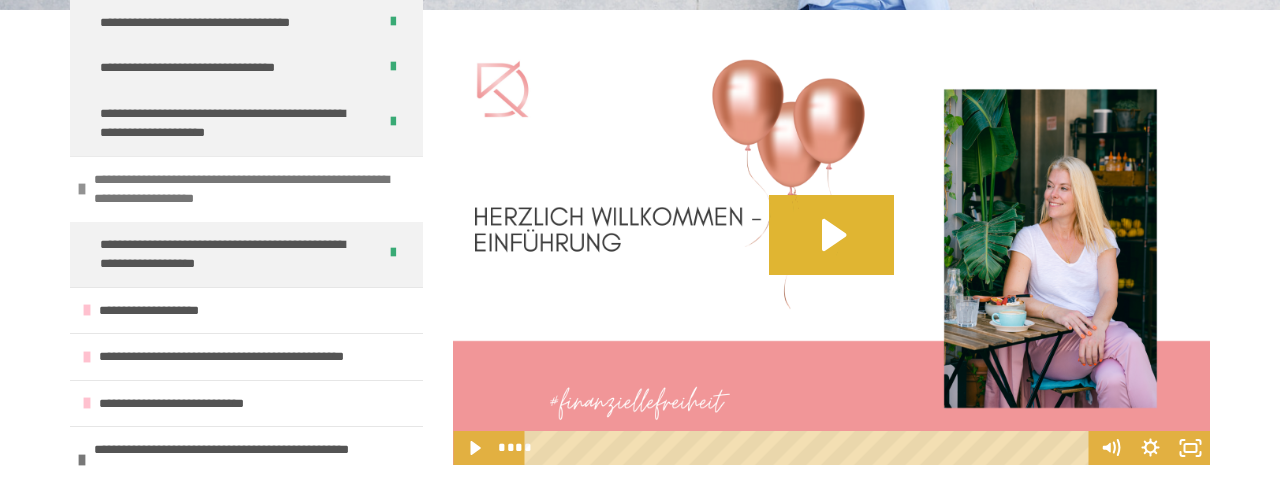 click at bounding box center [82, 189] 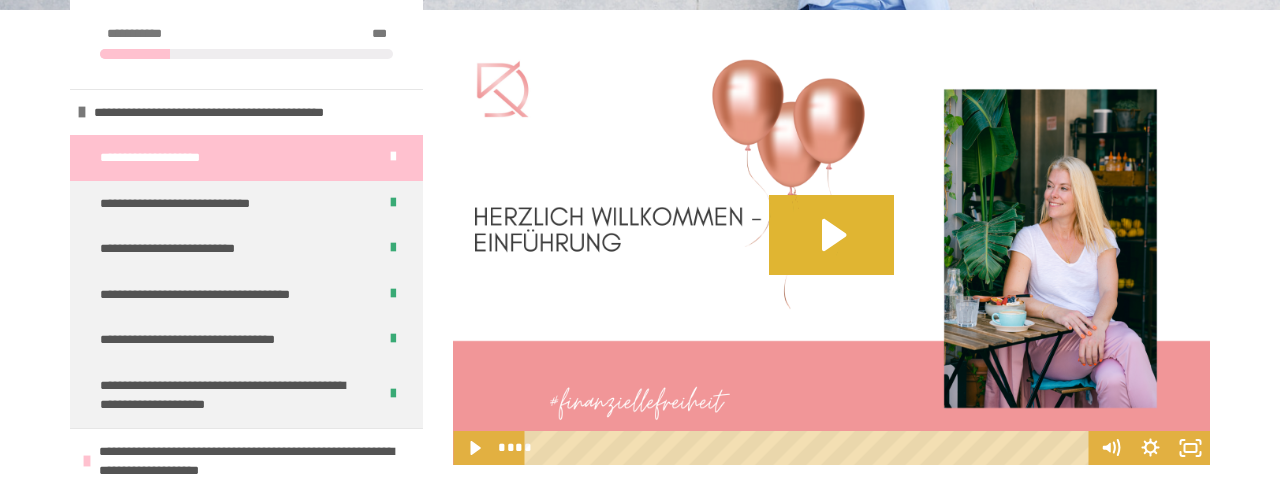 scroll, scrollTop: 0, scrollLeft: 0, axis: both 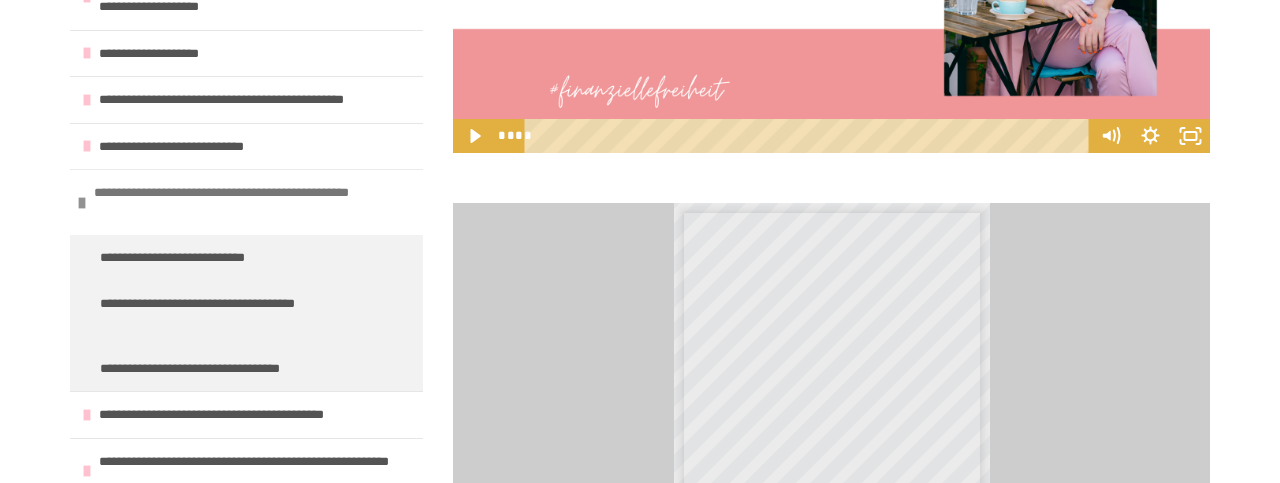click at bounding box center [82, 203] 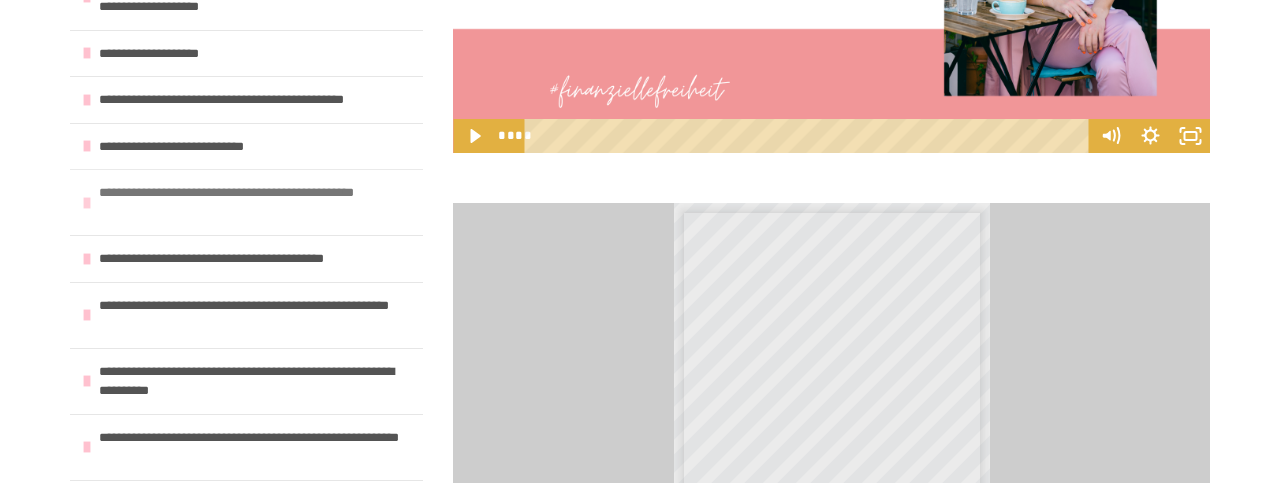 click on "**********" at bounding box center [256, 202] 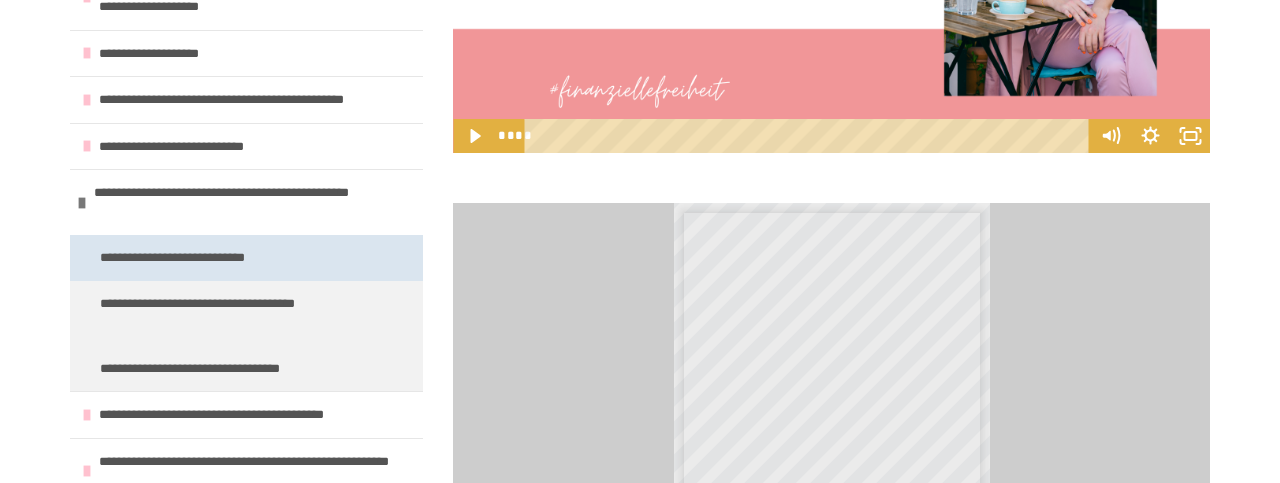 click on "**********" at bounding box center (200, 258) 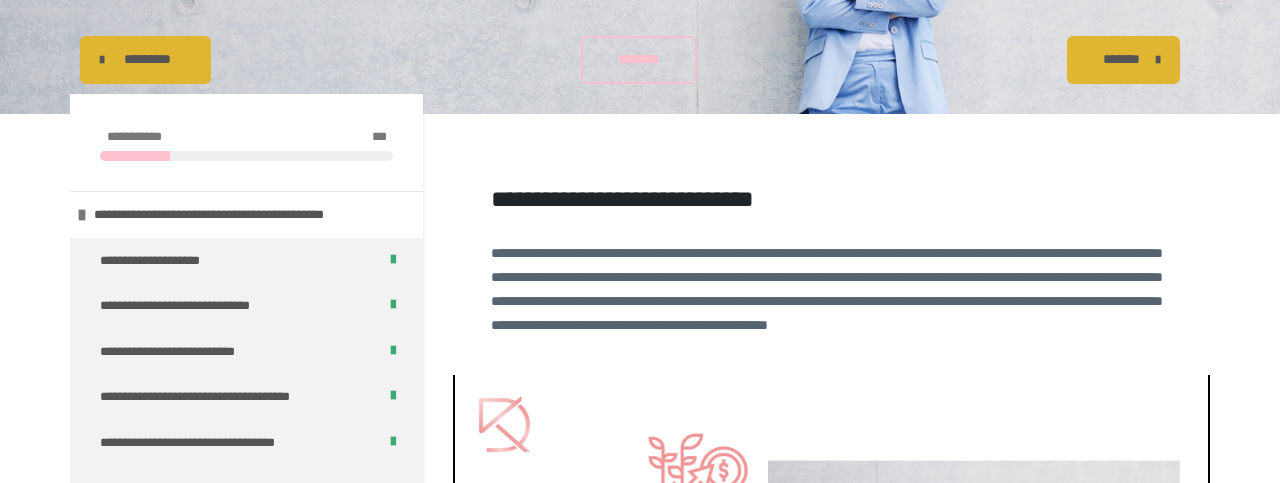 scroll, scrollTop: 0, scrollLeft: 0, axis: both 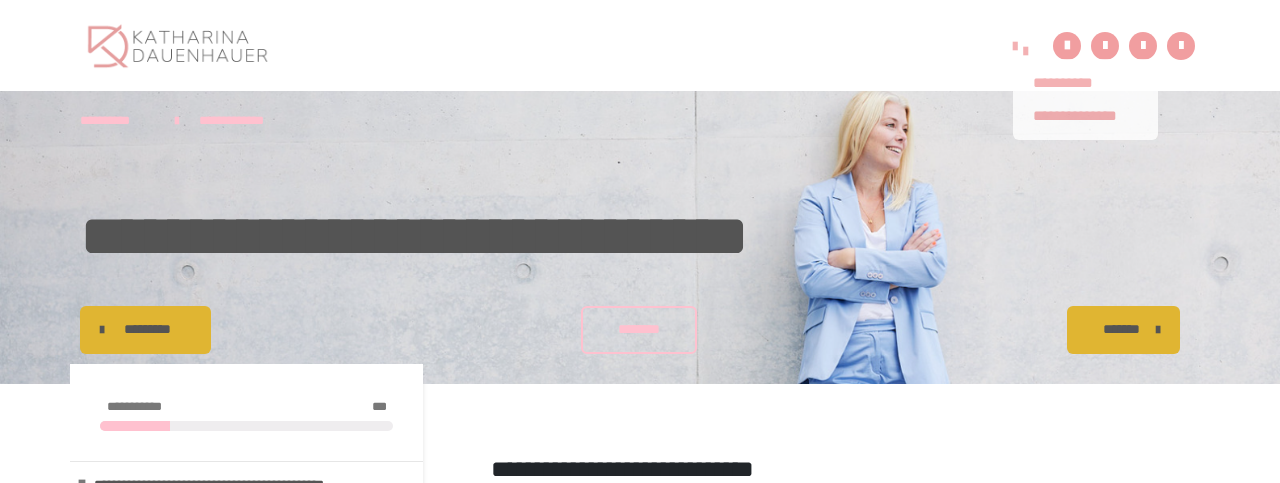 click at bounding box center (1026, 51) 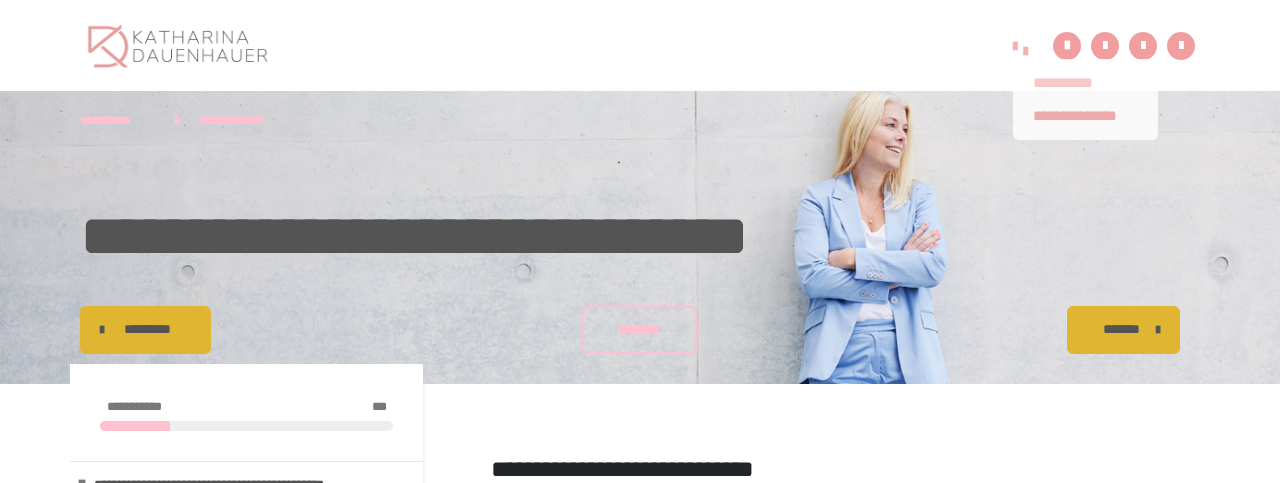 click on "**********" at bounding box center (1085, 83) 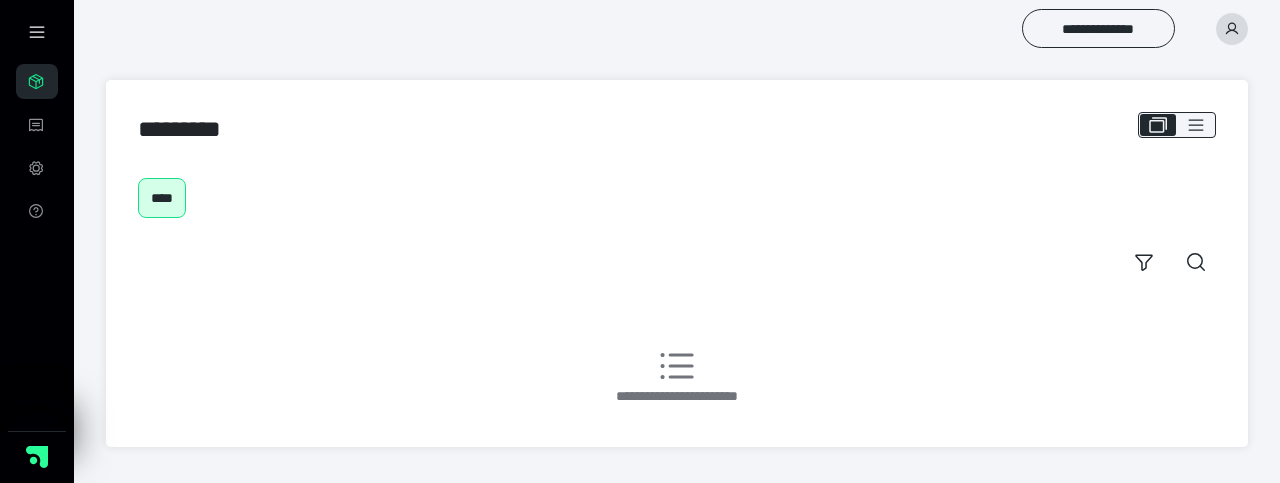 scroll, scrollTop: 0, scrollLeft: 0, axis: both 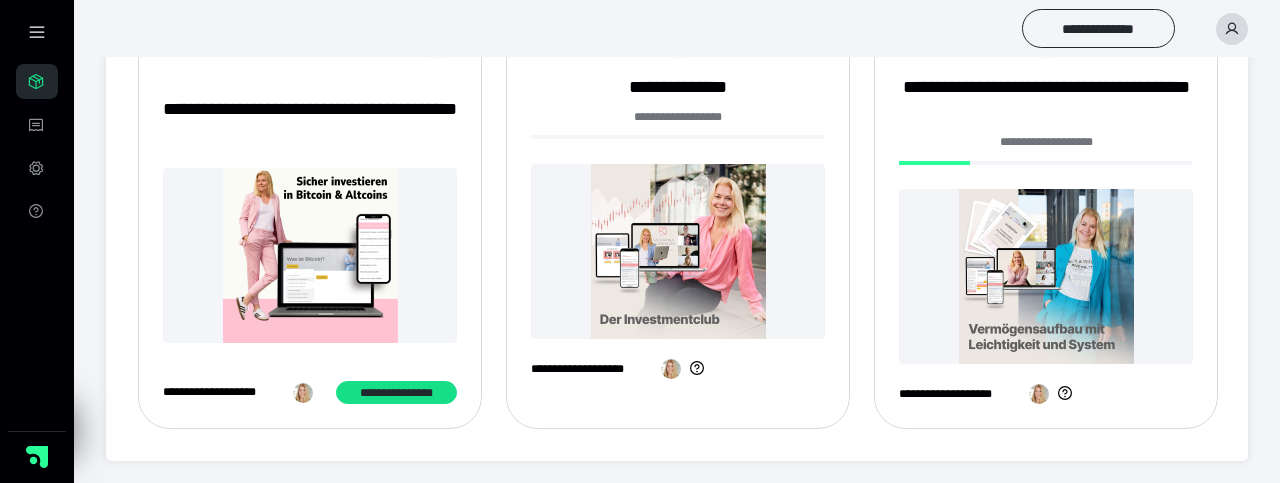 click at bounding box center [1046, 276] 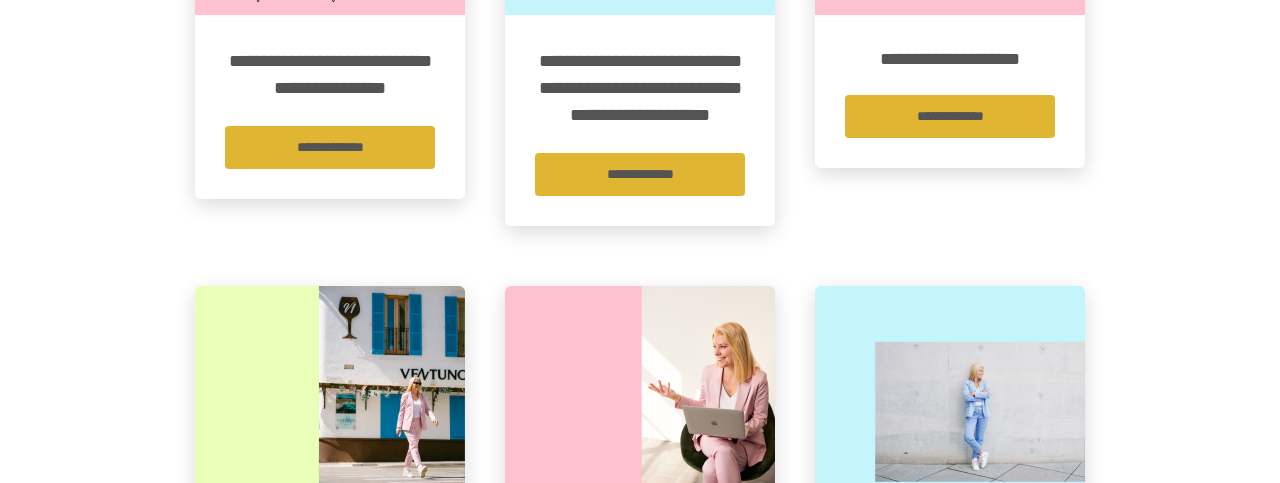 scroll, scrollTop: 728, scrollLeft: 0, axis: vertical 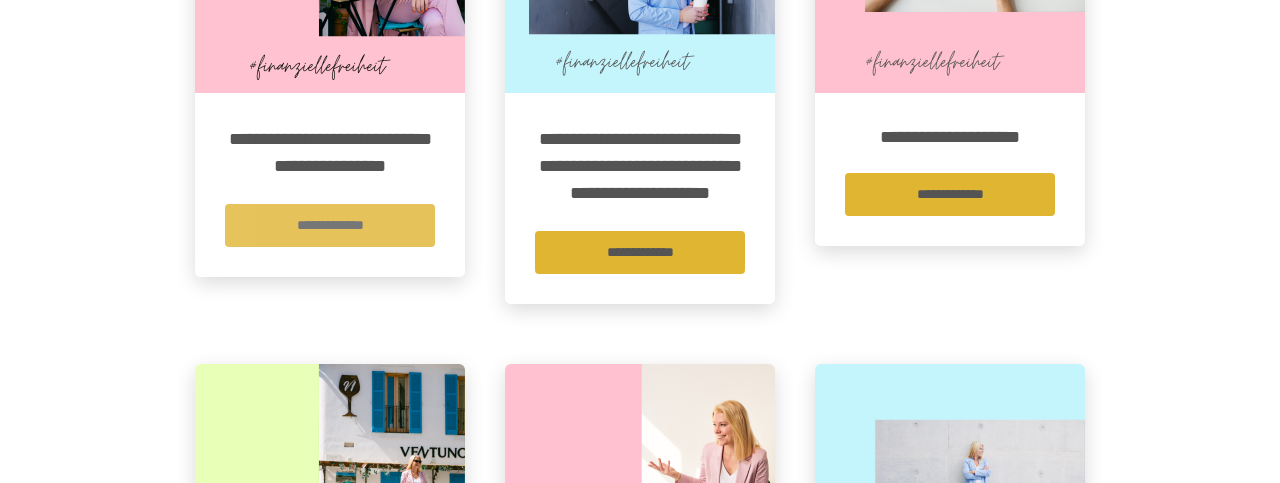 click on "**********" at bounding box center (330, 225) 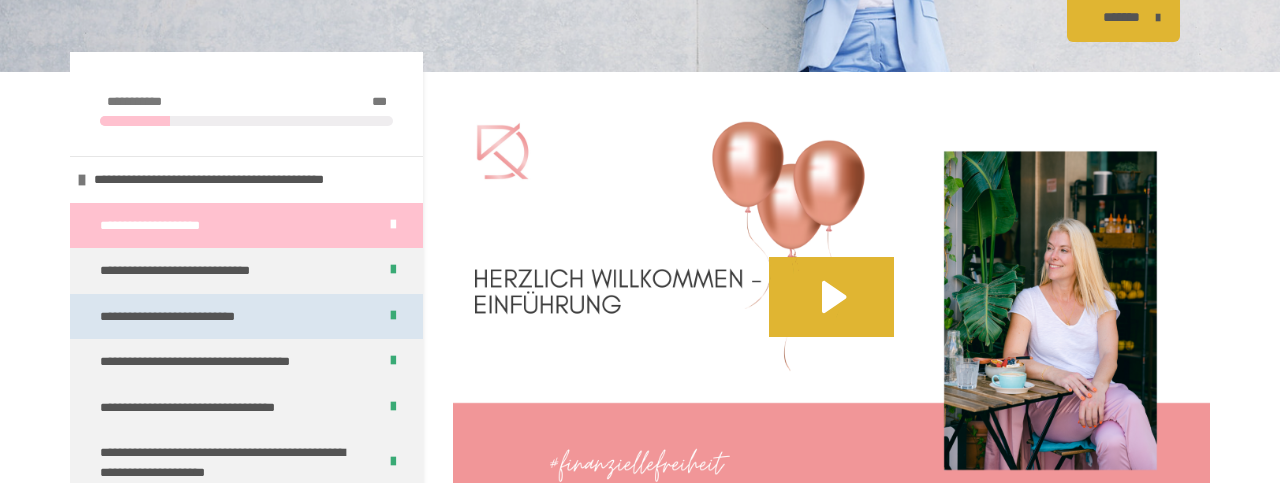 scroll, scrollTop: 416, scrollLeft: 0, axis: vertical 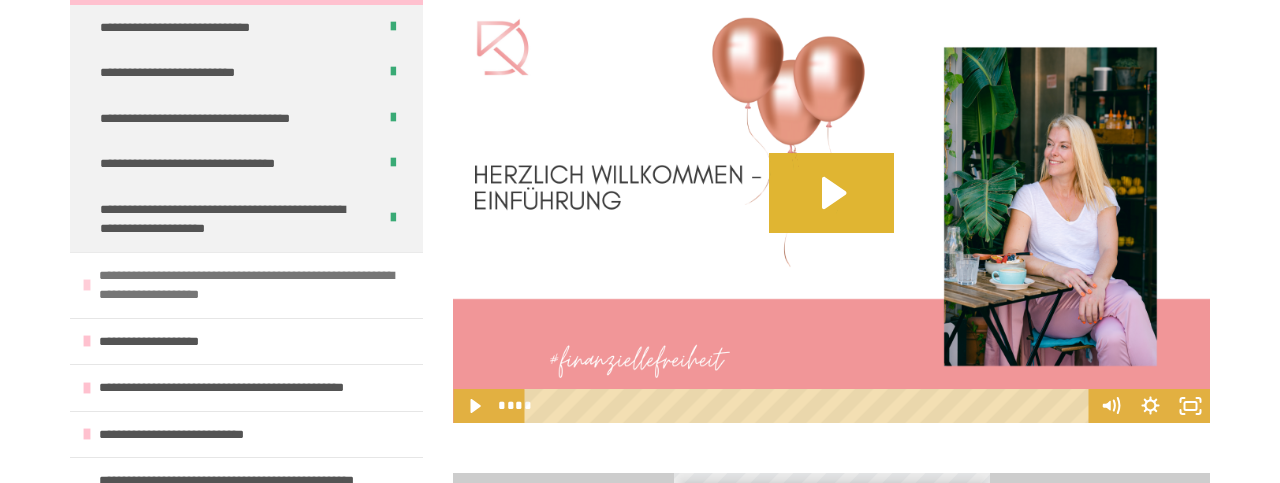 click on "**********" at bounding box center (256, 285) 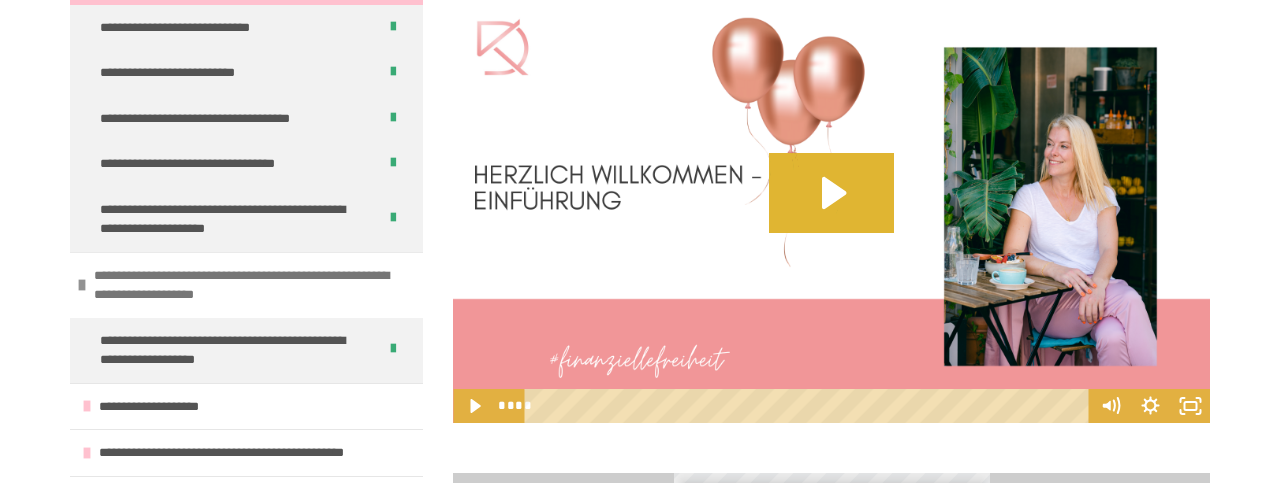 click on "**********" at bounding box center (251, 285) 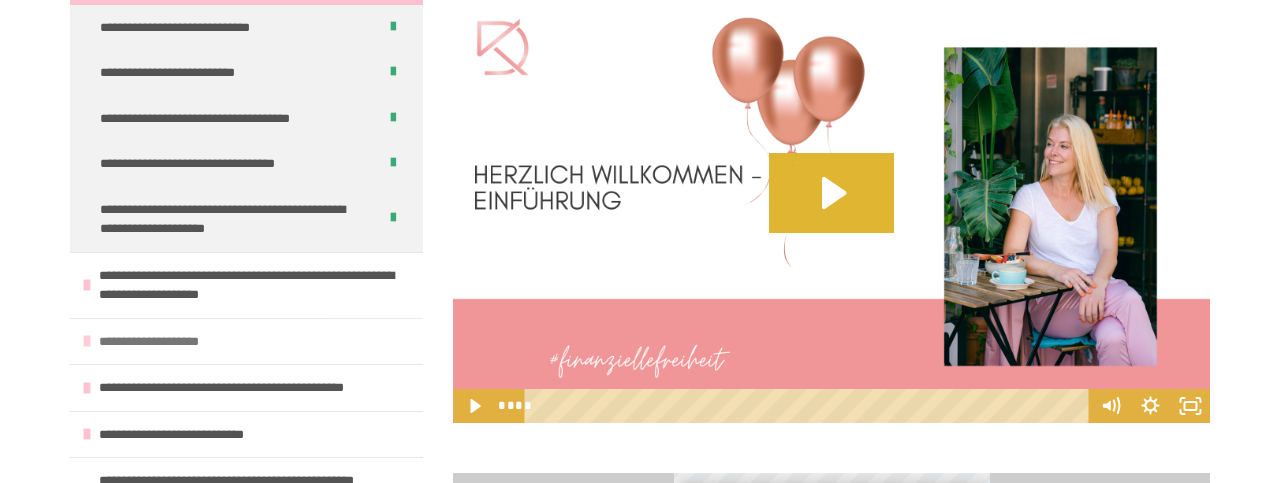 click on "**********" at bounding box center [170, 342] 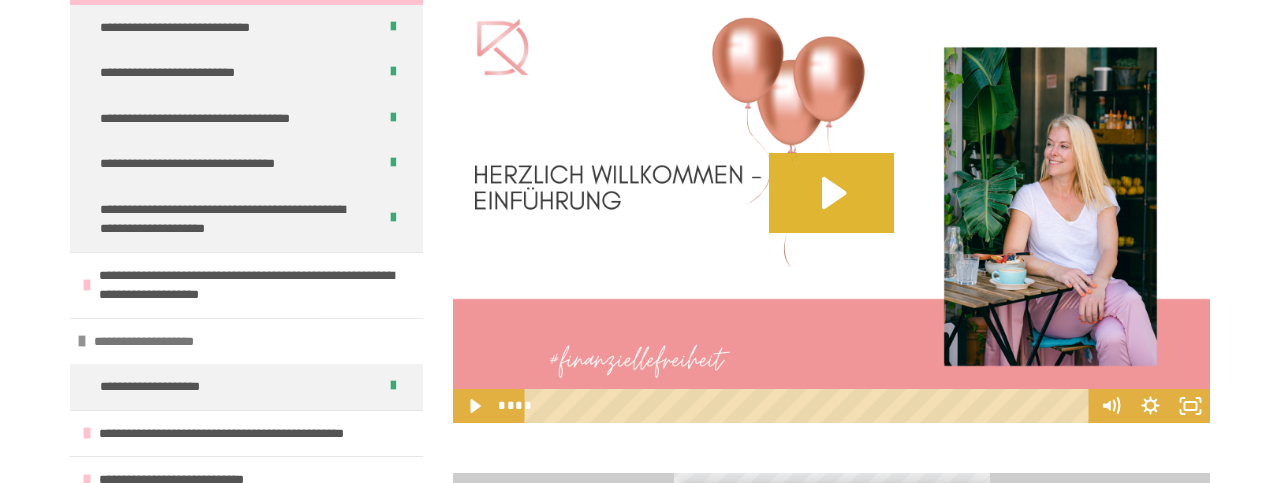 click on "**********" at bounding box center (165, 342) 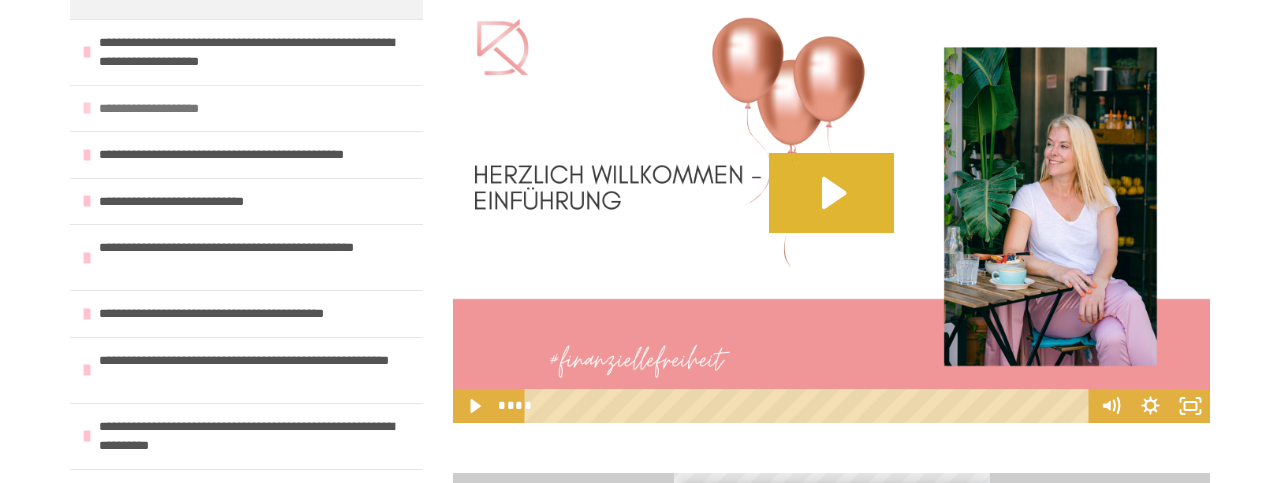 scroll, scrollTop: 480, scrollLeft: 0, axis: vertical 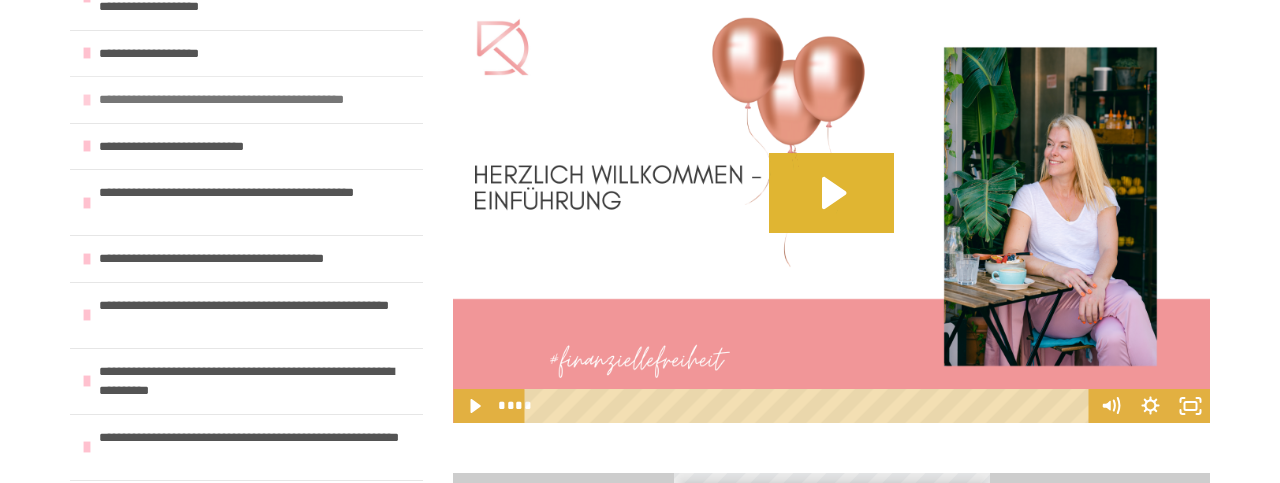 click on "**********" at bounding box center (252, 100) 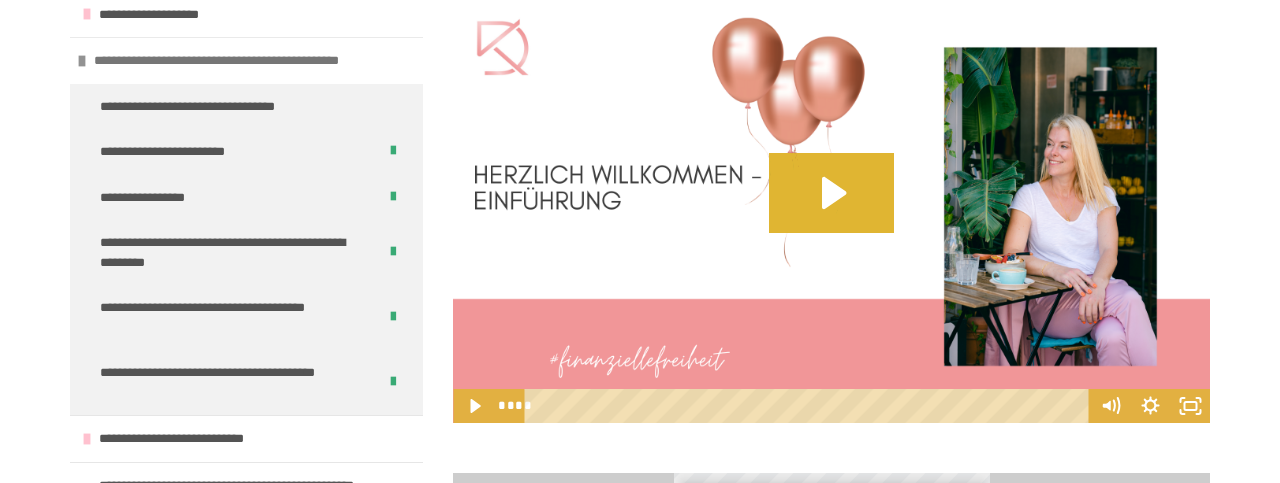 scroll, scrollTop: 480, scrollLeft: 0, axis: vertical 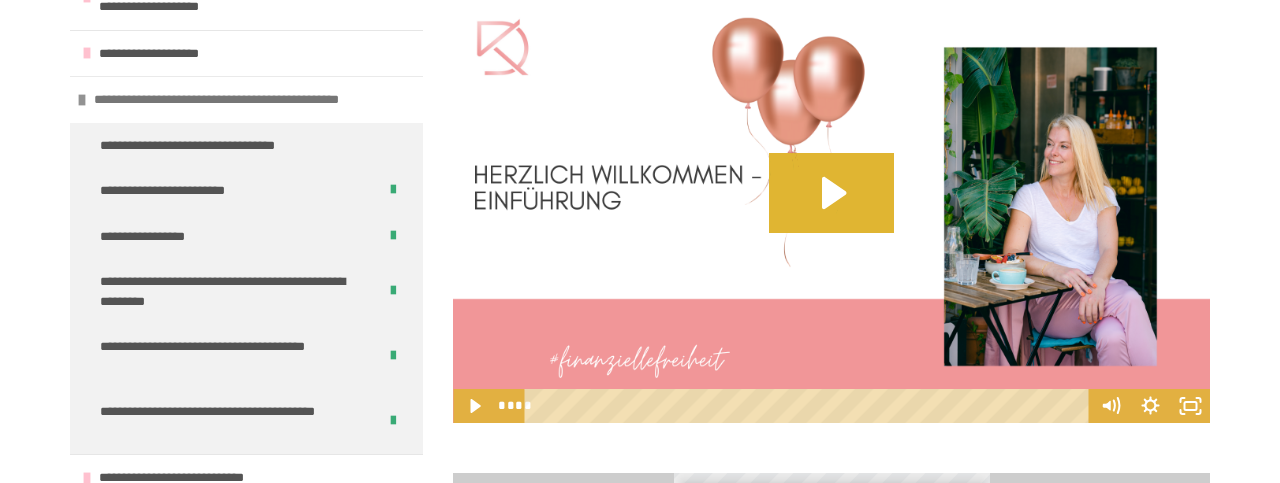 click on "**********" at bounding box center (247, 100) 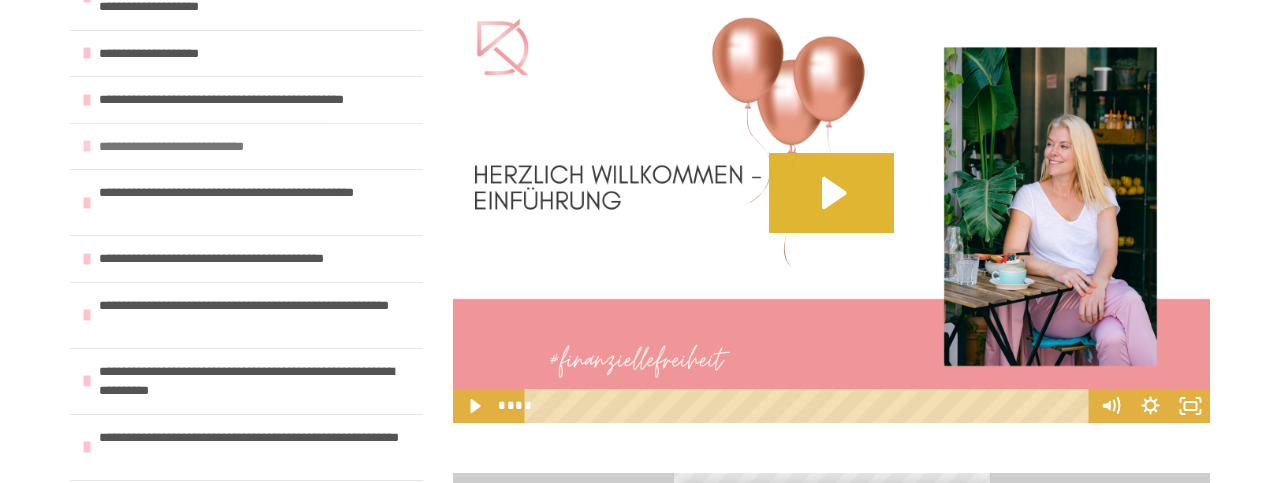click on "**********" at bounding box center [194, 147] 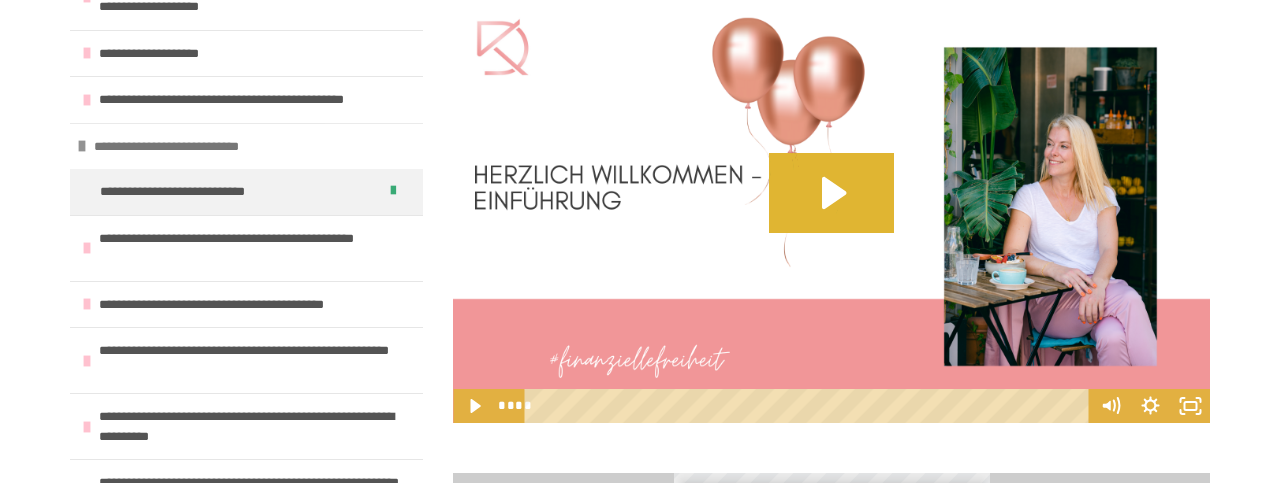 click on "**********" at bounding box center [189, 147] 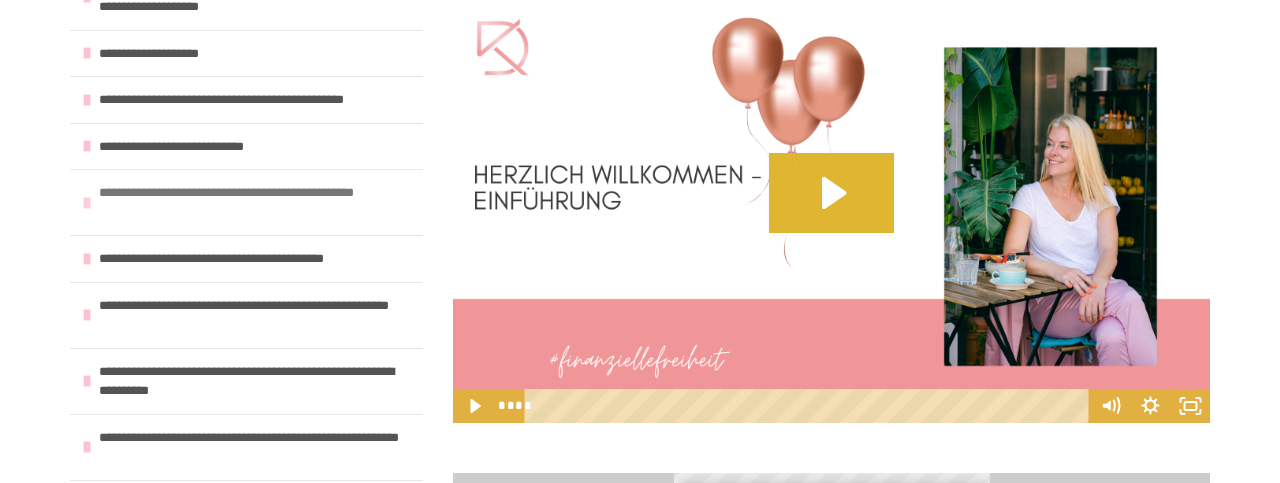 click on "**********" at bounding box center (256, 202) 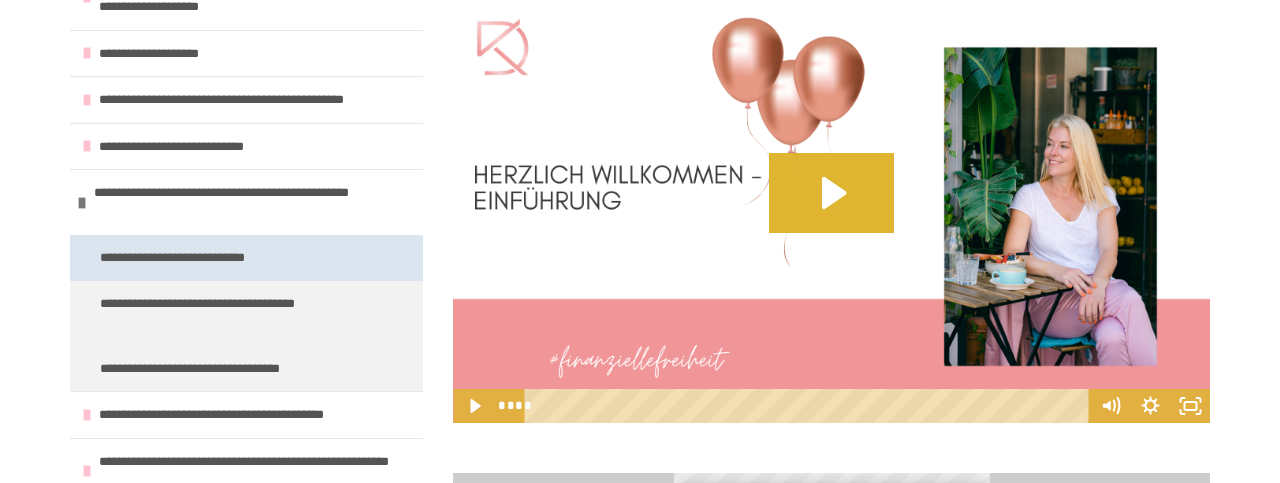 click on "**********" at bounding box center (200, 258) 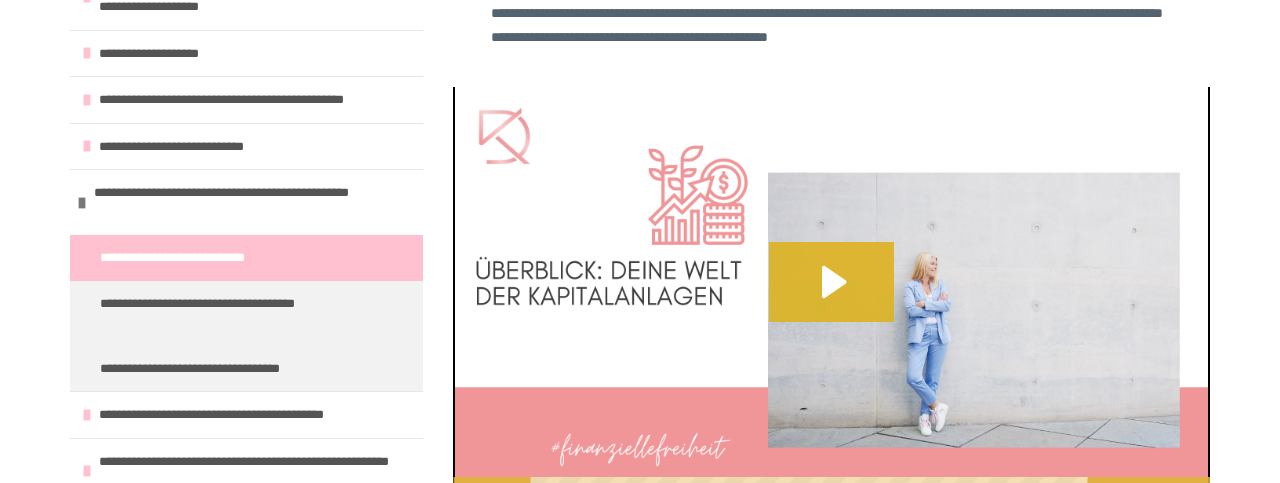 scroll, scrollTop: 686, scrollLeft: 0, axis: vertical 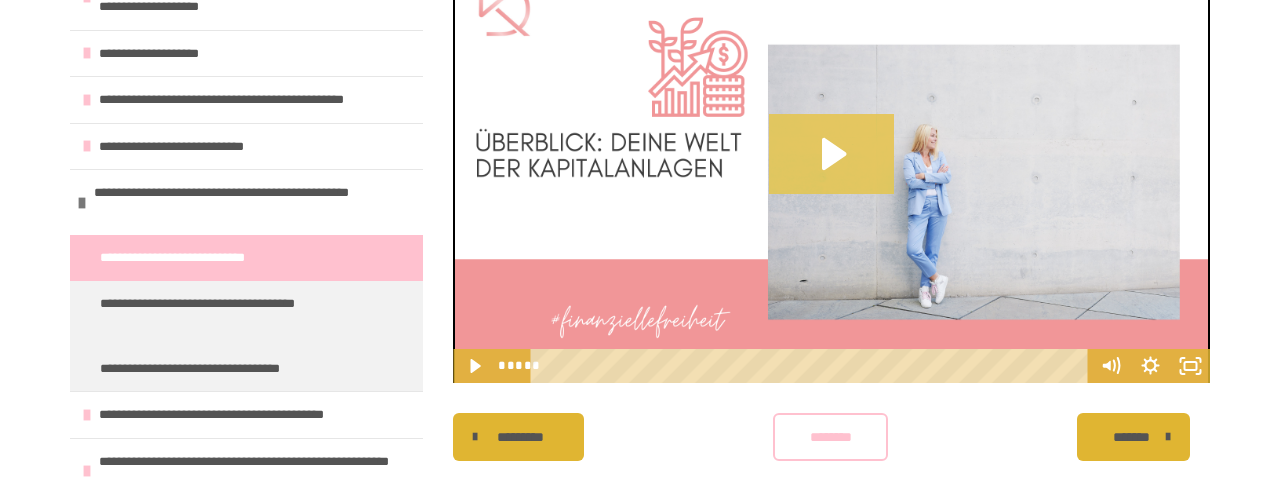 click 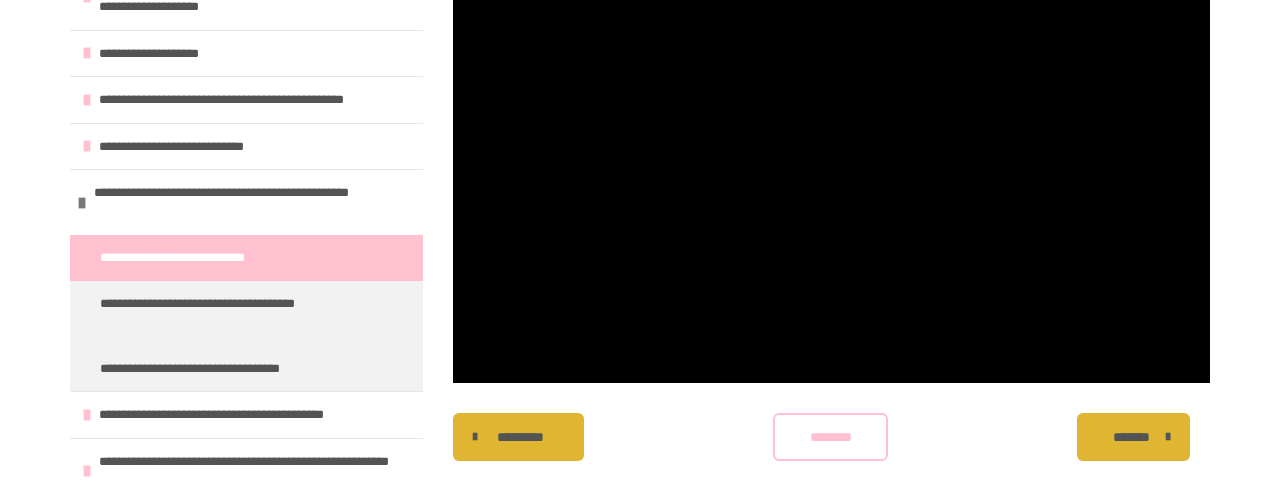 scroll, scrollTop: 748, scrollLeft: 0, axis: vertical 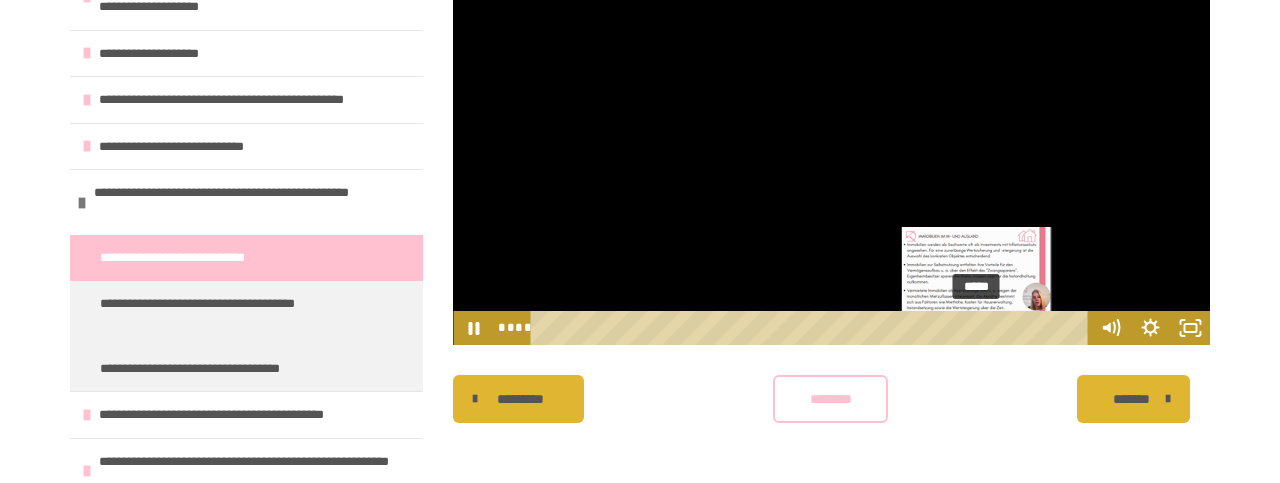 type 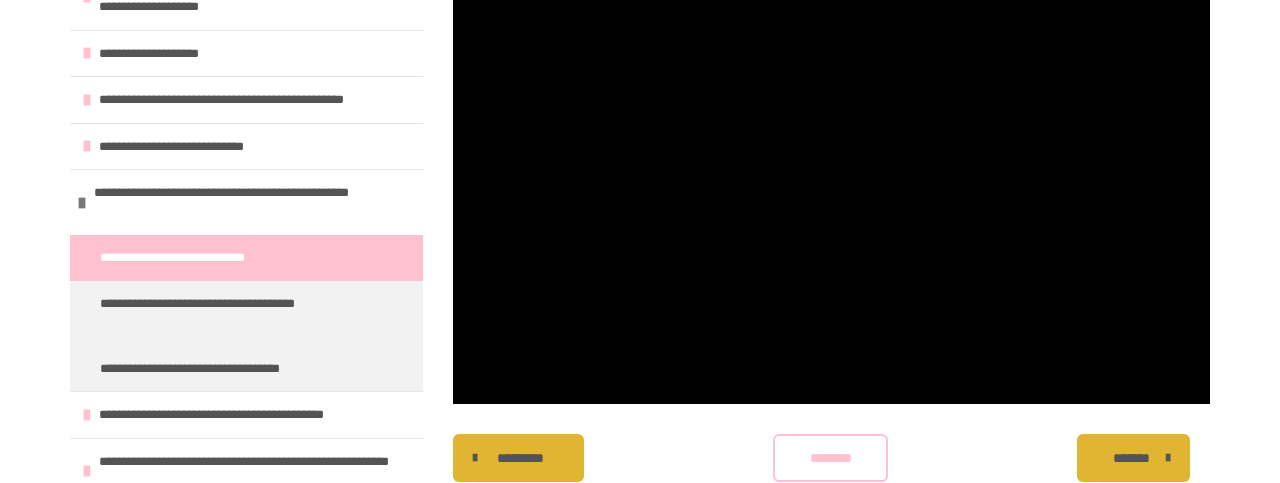 scroll, scrollTop: 748, scrollLeft: 0, axis: vertical 